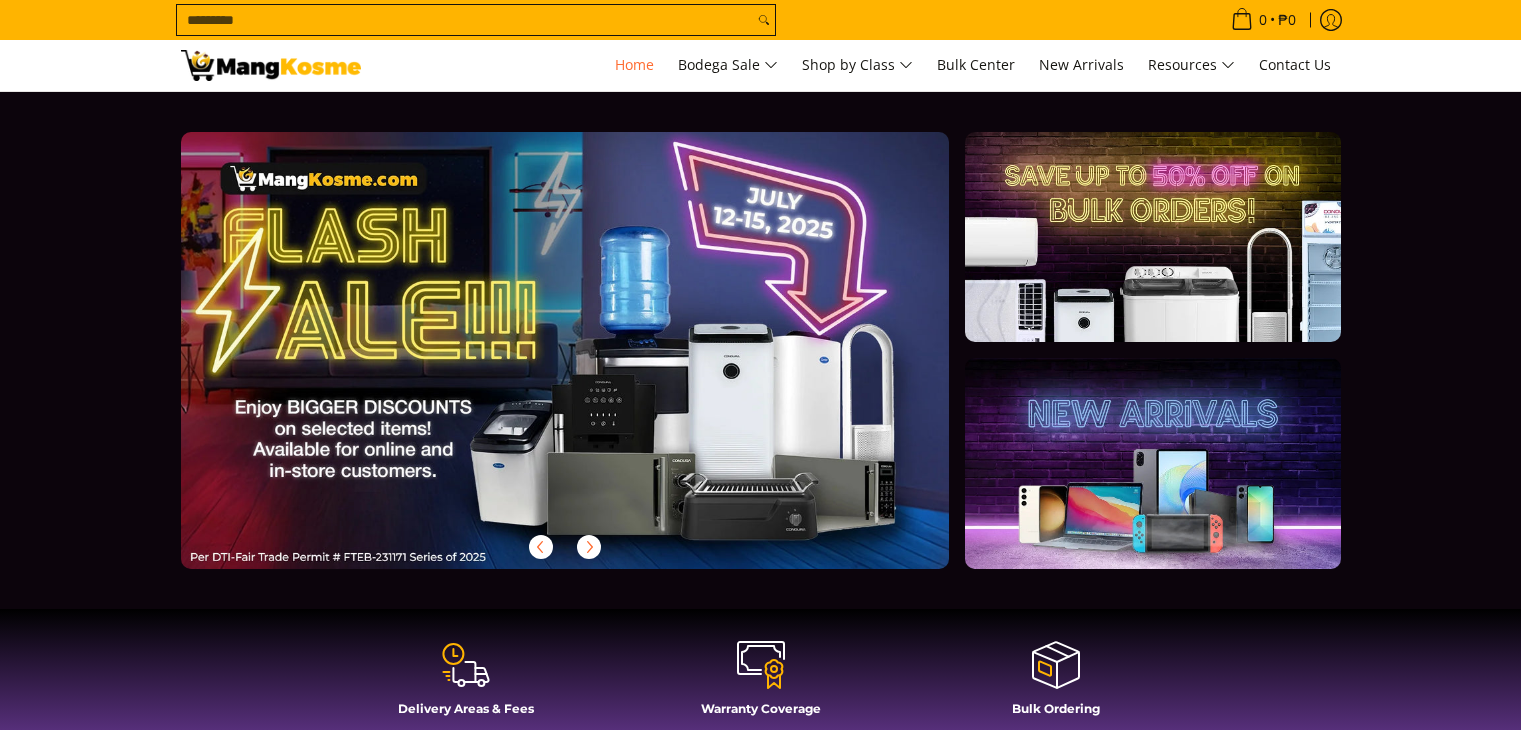 scroll, scrollTop: 0, scrollLeft: 0, axis: both 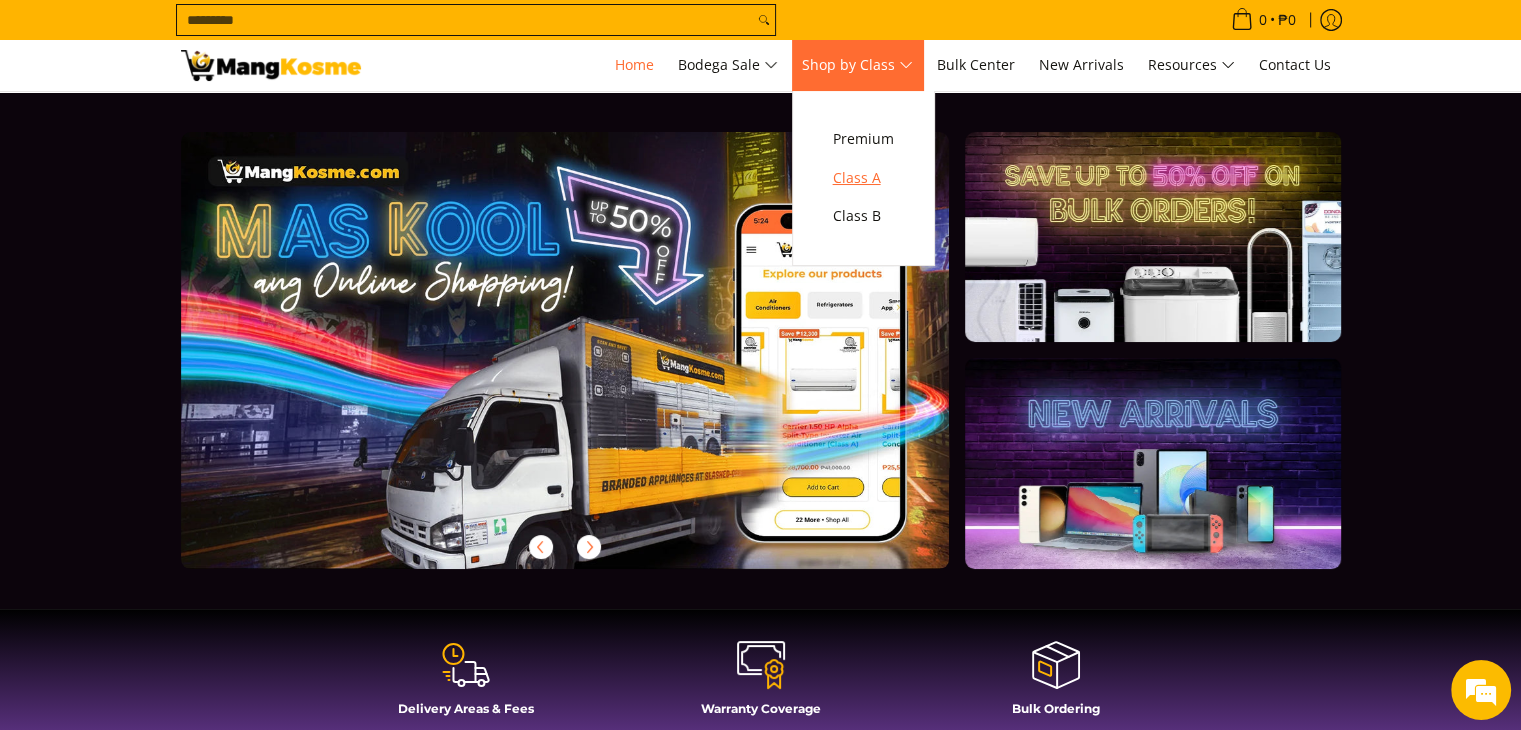 click on "Class A" at bounding box center [863, 178] 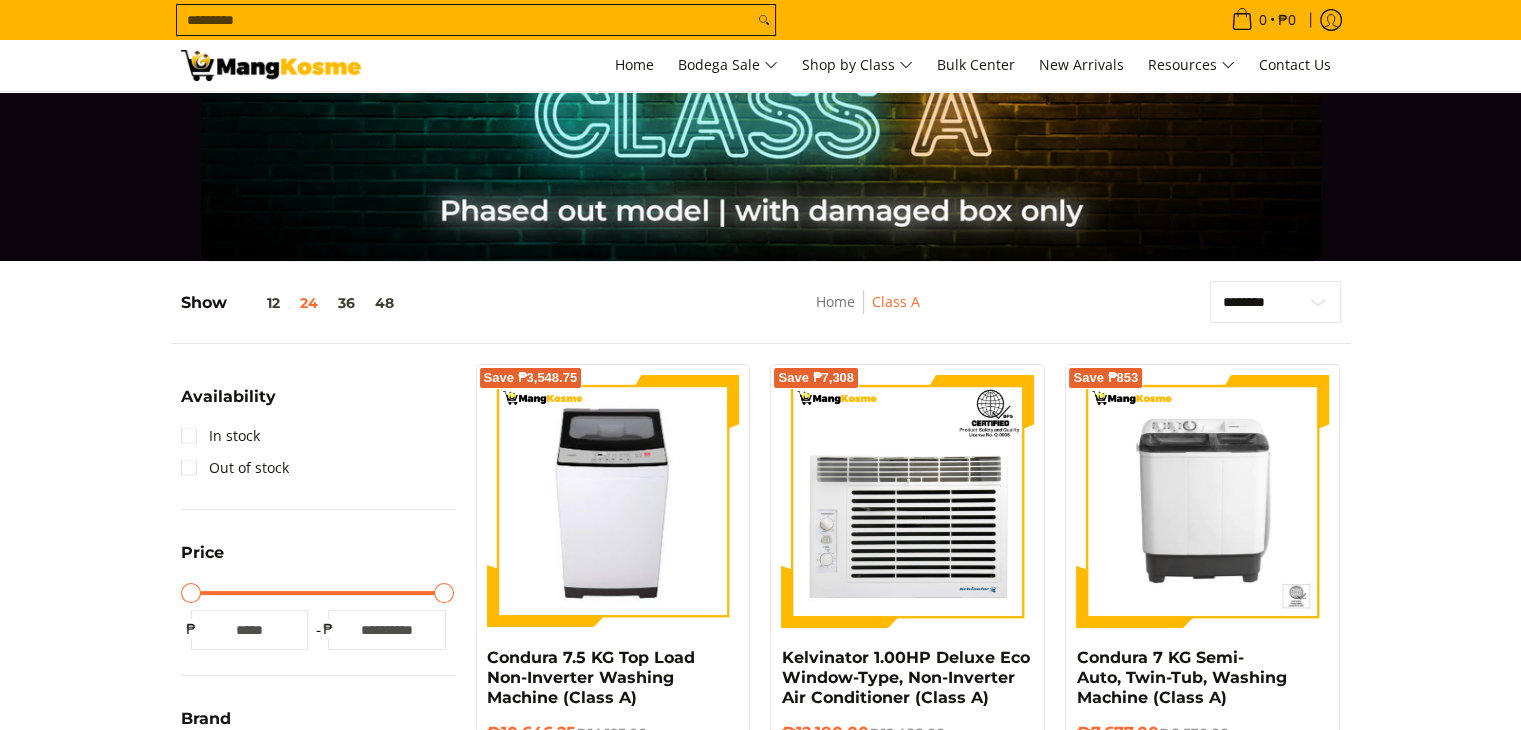 scroll, scrollTop: 0, scrollLeft: 0, axis: both 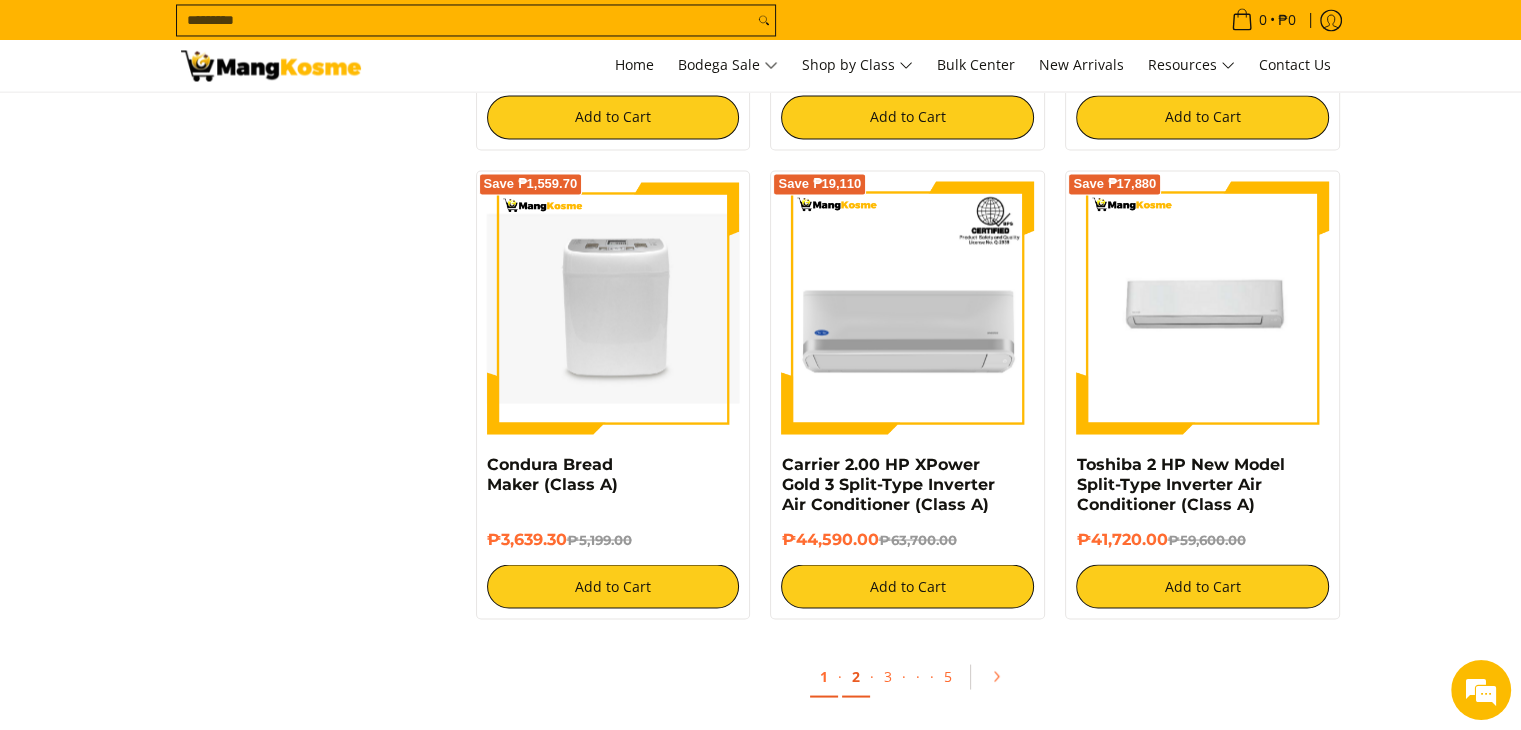 click on "2" at bounding box center [856, 676] 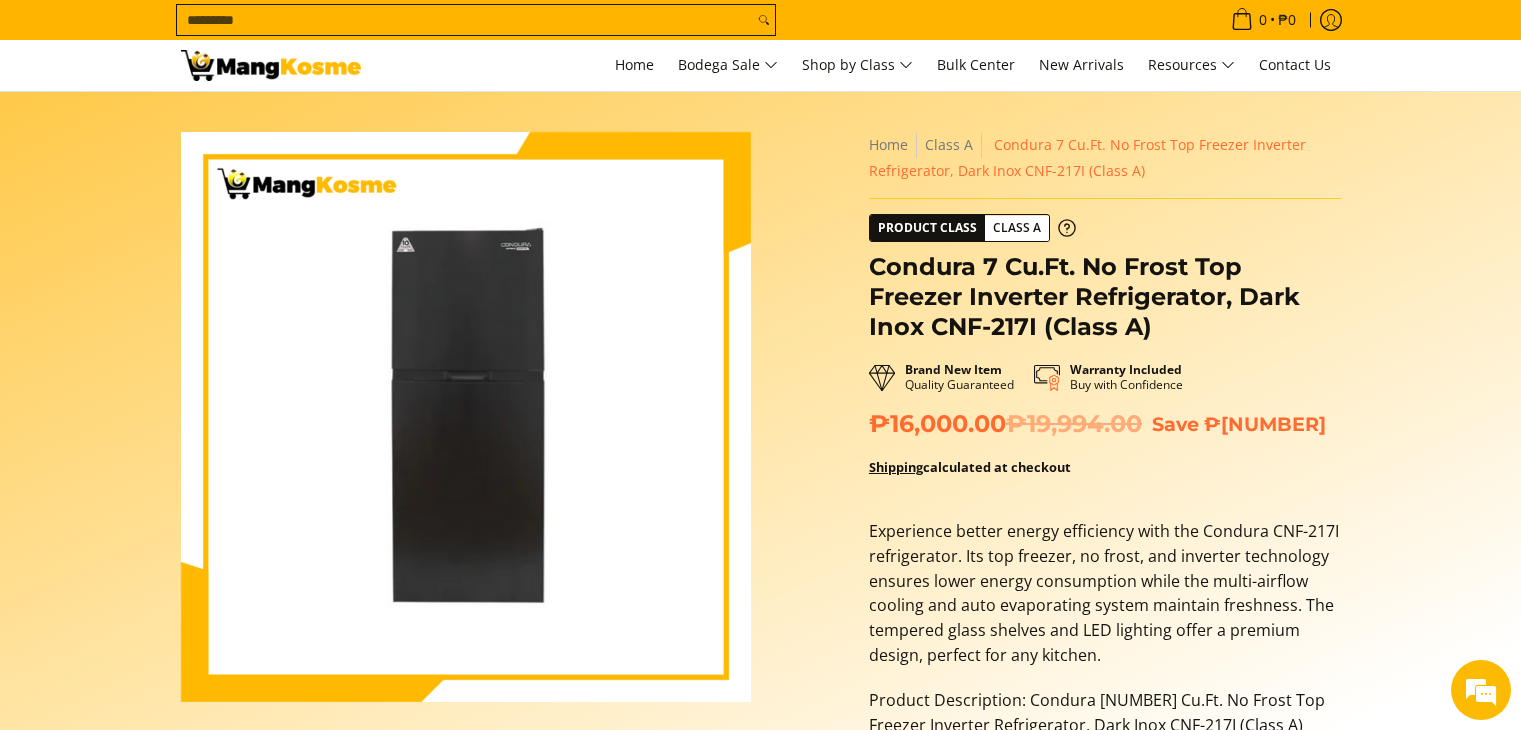 scroll, scrollTop: 0, scrollLeft: 0, axis: both 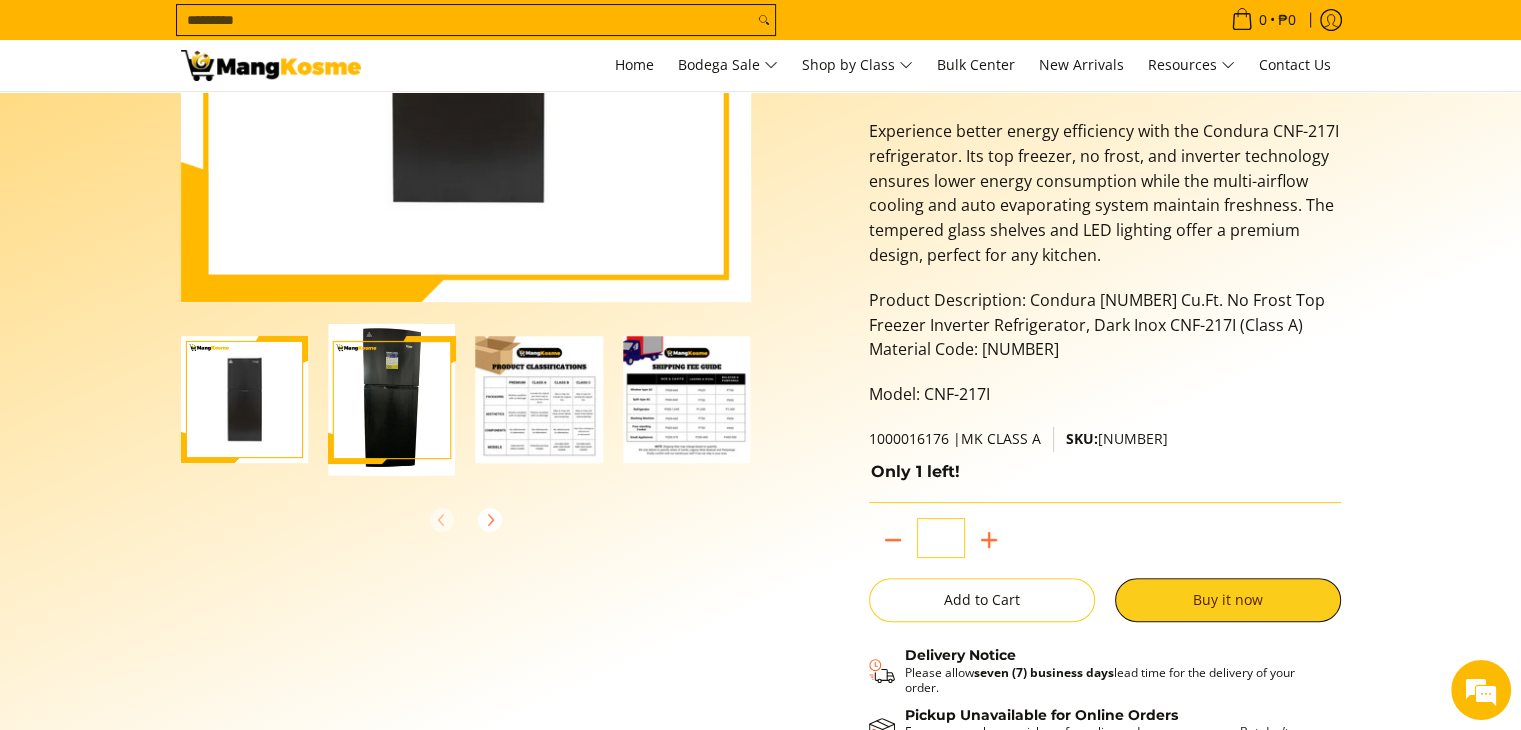 click at bounding box center (540, 400) 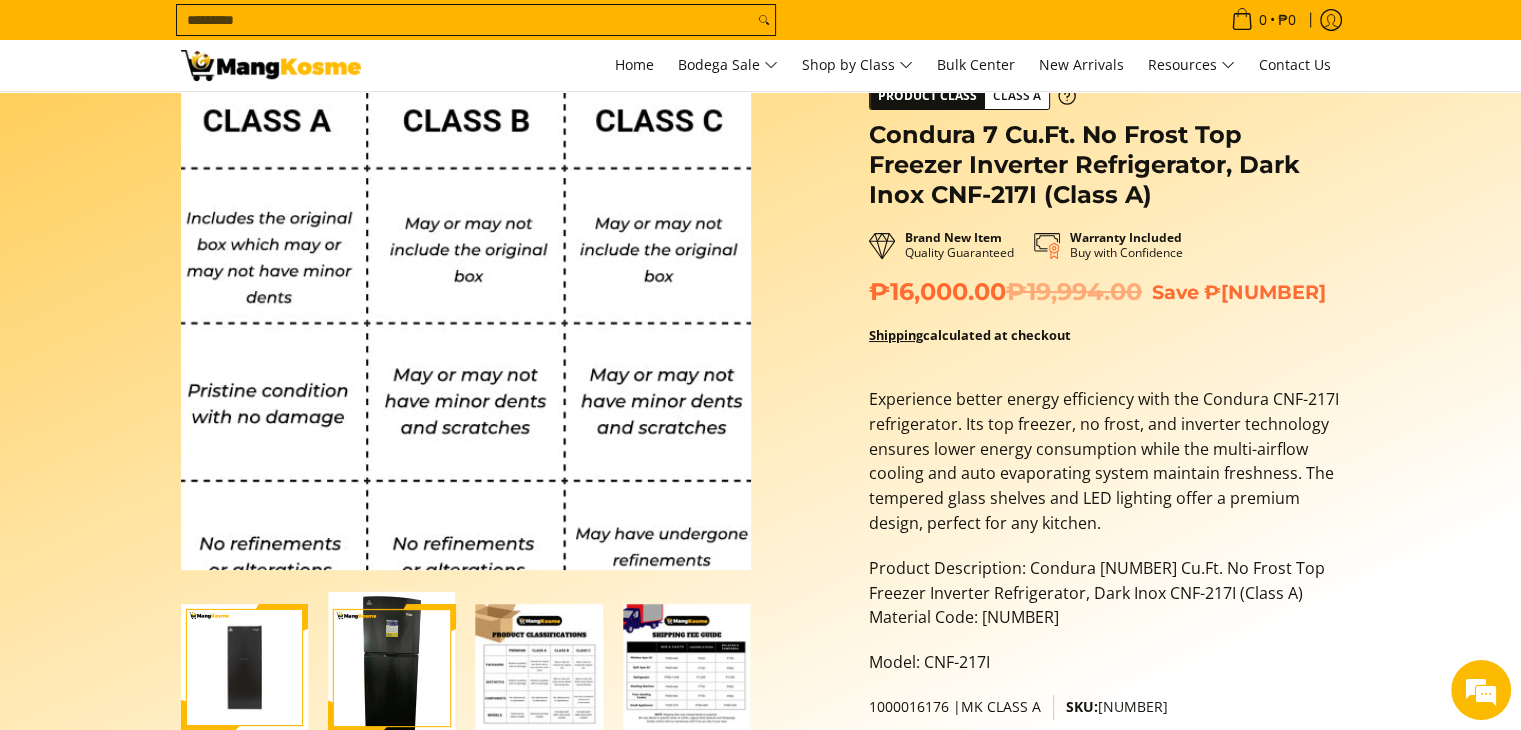 scroll, scrollTop: 400, scrollLeft: 0, axis: vertical 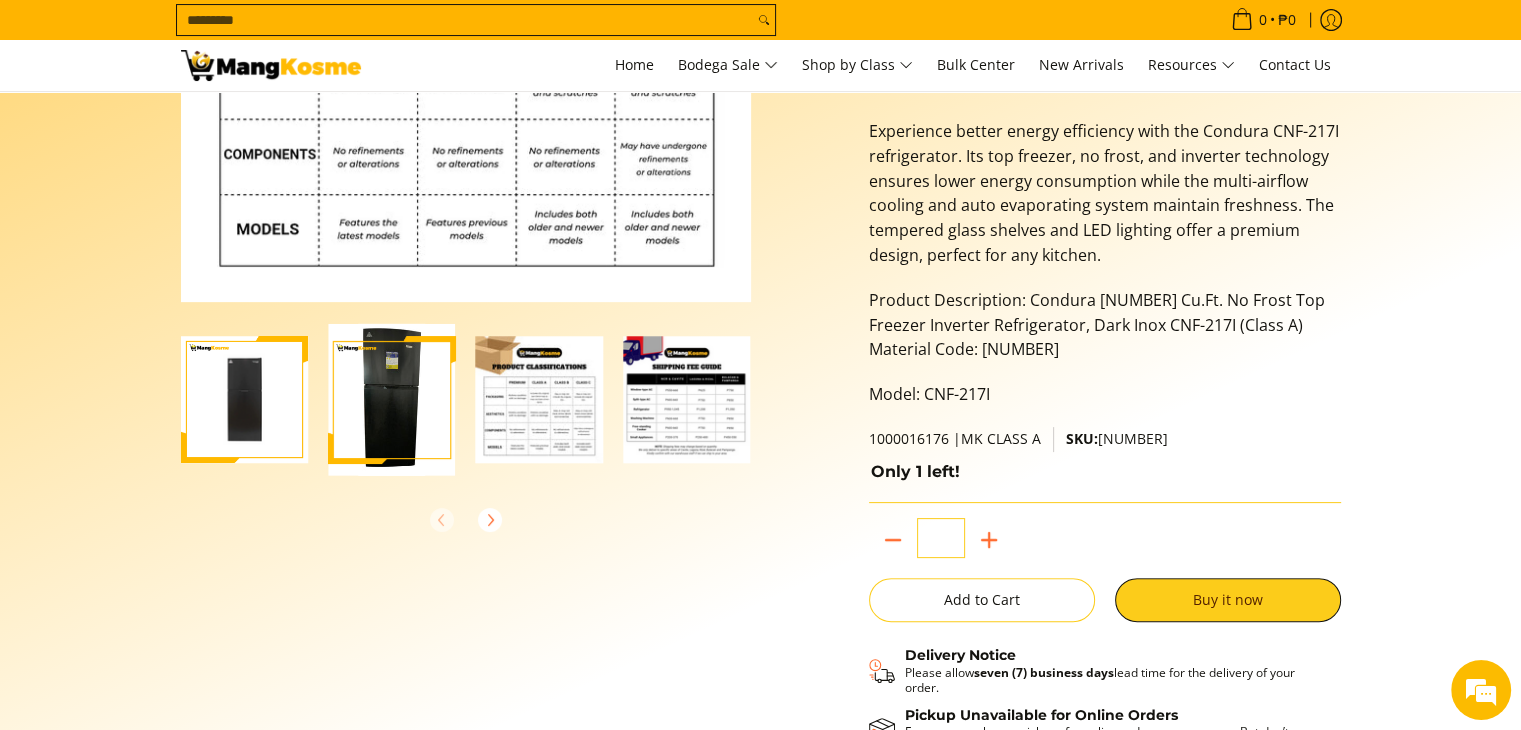click at bounding box center [687, 400] 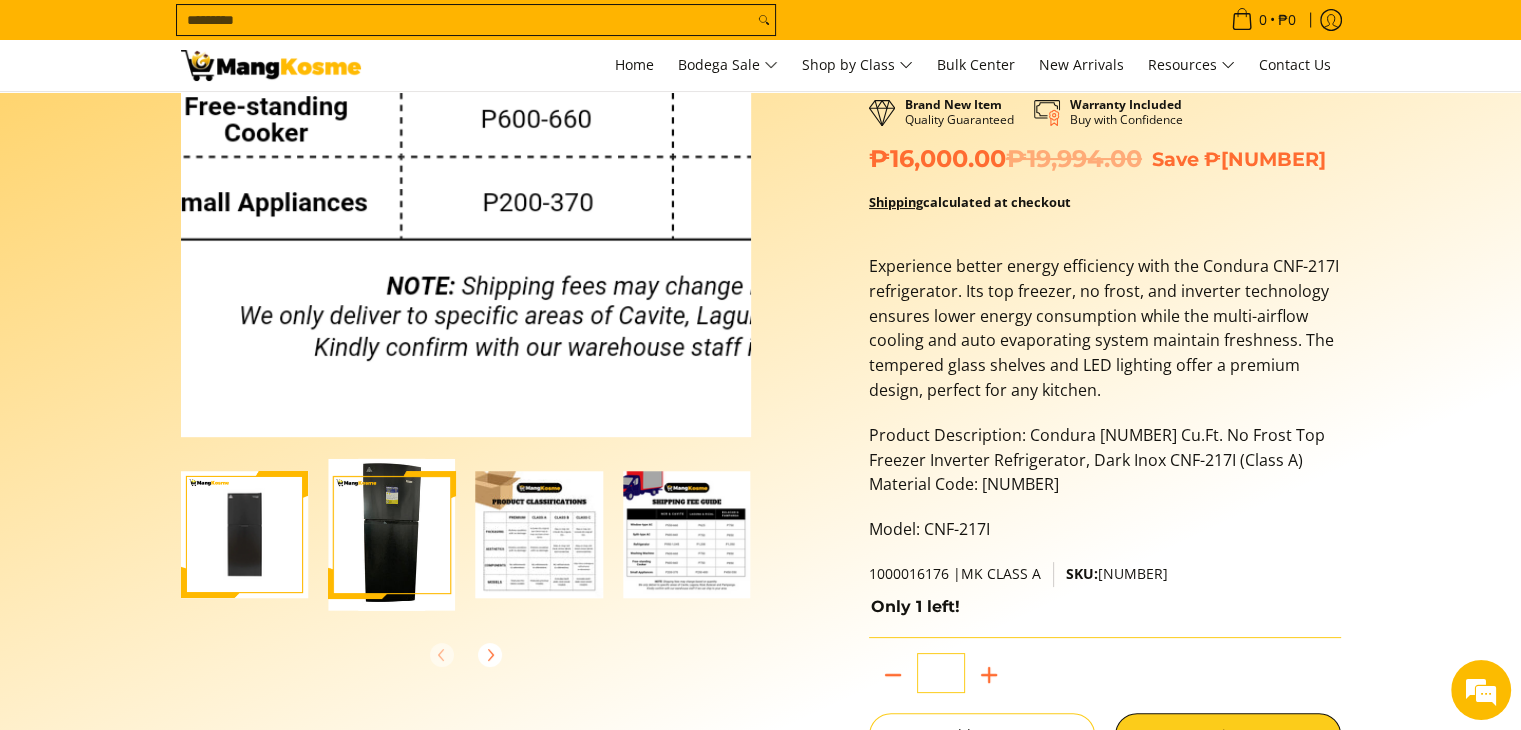 scroll, scrollTop: 400, scrollLeft: 0, axis: vertical 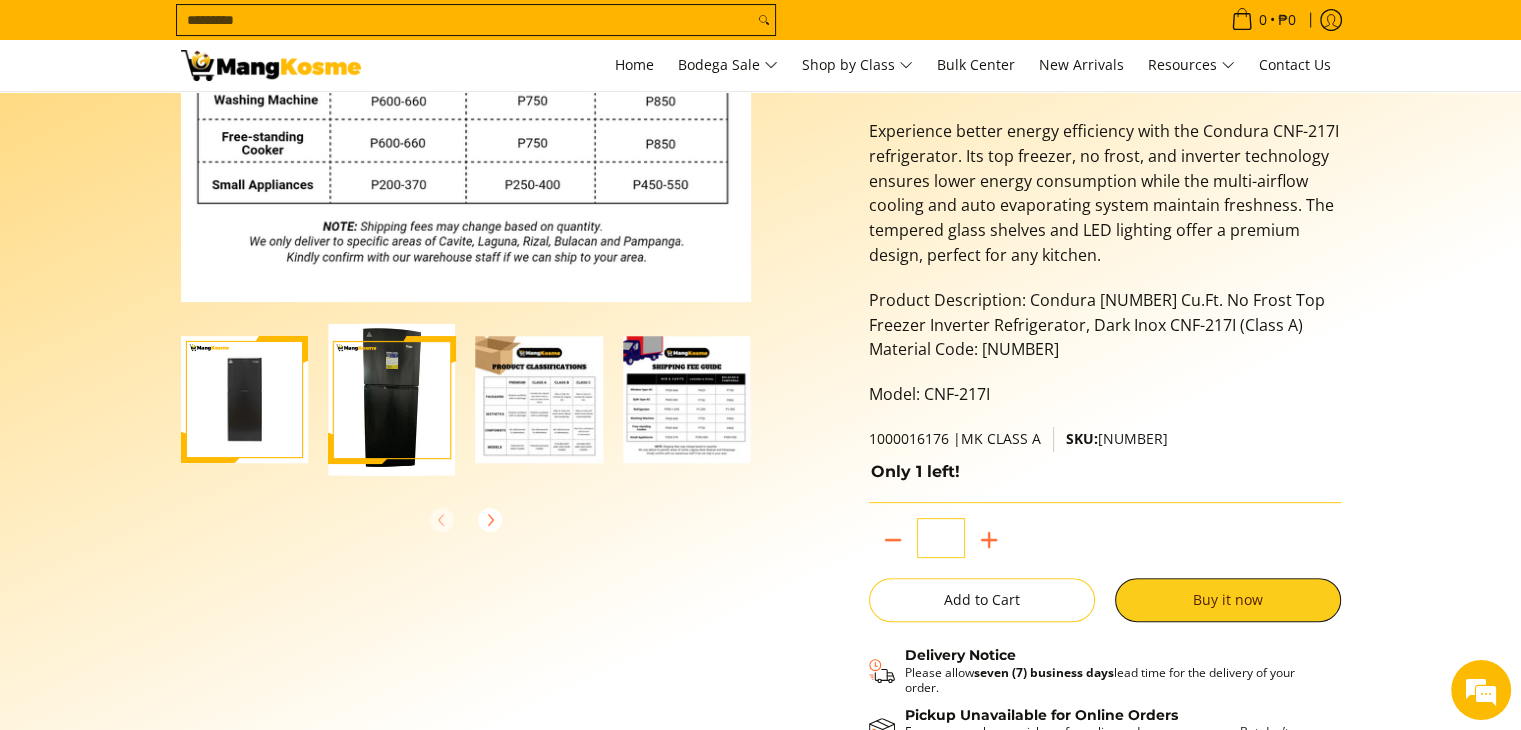 click on "Skip to Main Content
Enable zoom Disable zoom
Enable zoom Disable zoom
Enable zoom Disable zoom
Enable zoom Disable zoom
Home Class A" at bounding box center (760, 394) 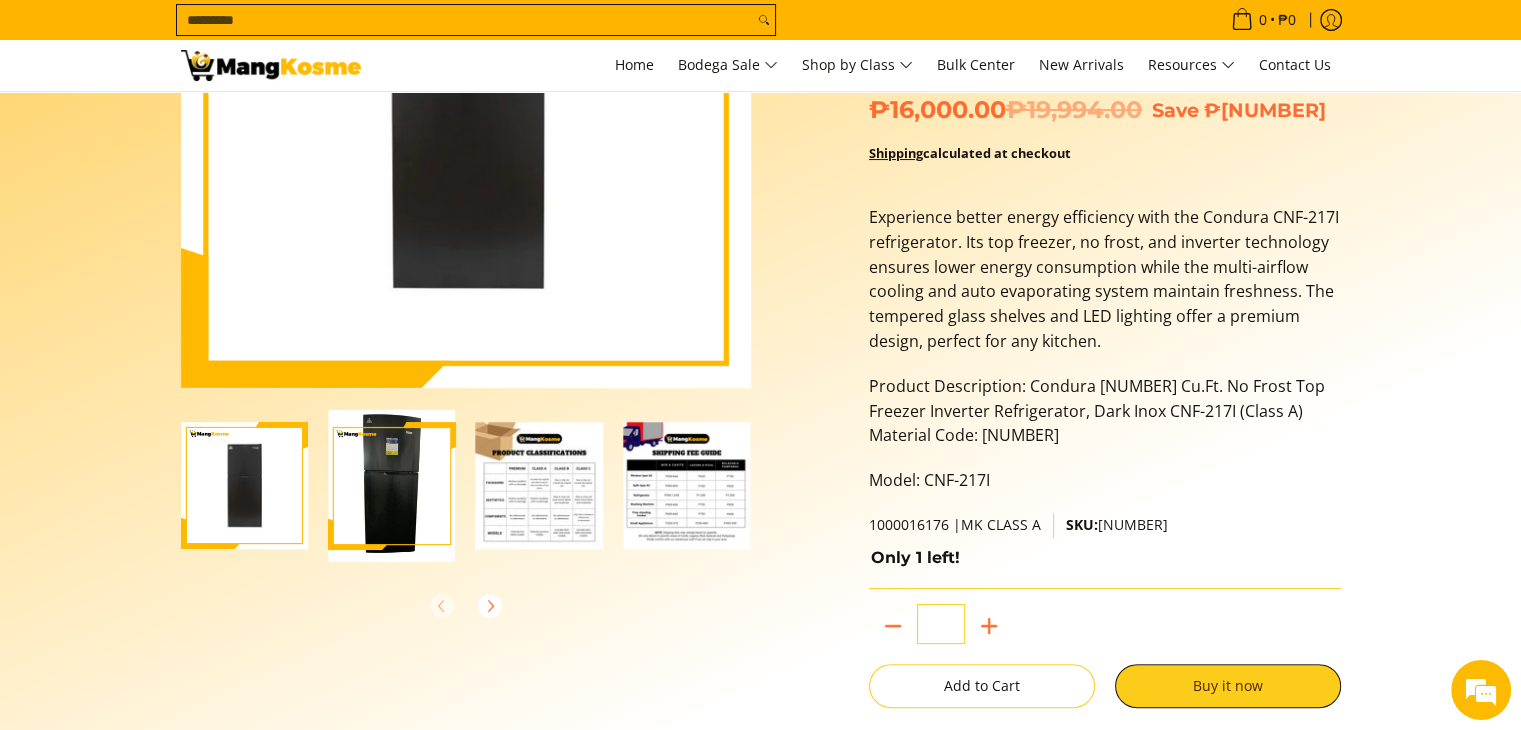 scroll, scrollTop: 200, scrollLeft: 0, axis: vertical 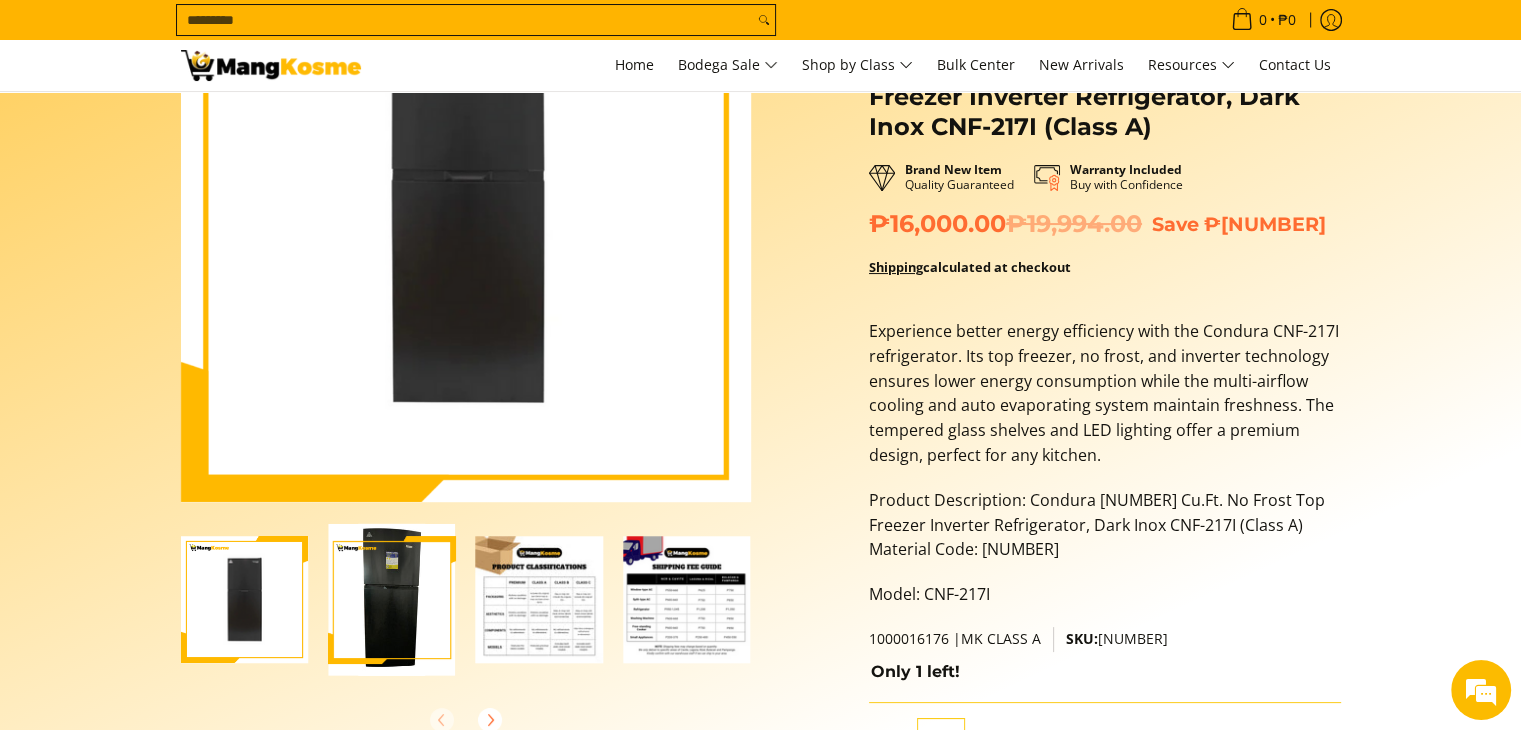 click at bounding box center (540, 600) 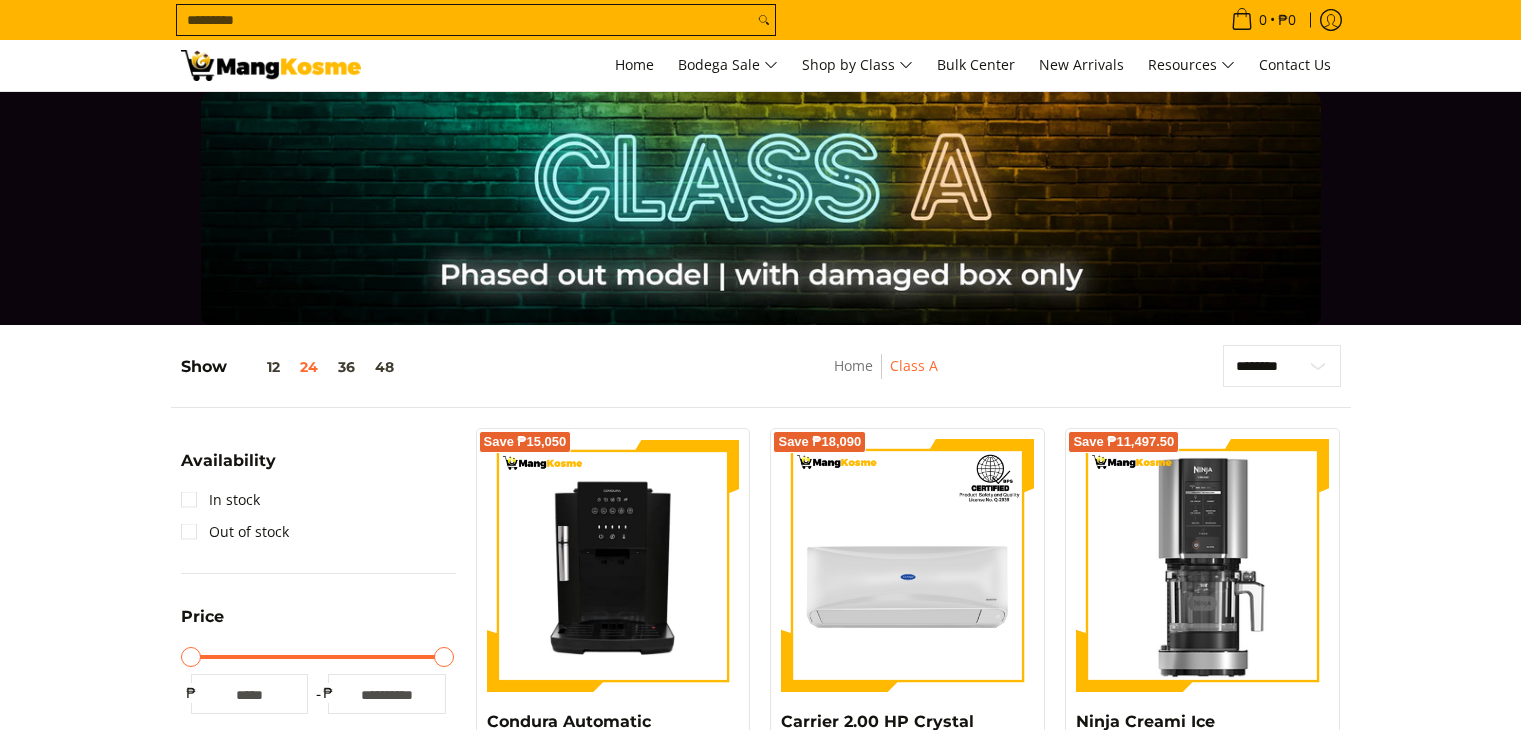 scroll, scrollTop: 0, scrollLeft: 0, axis: both 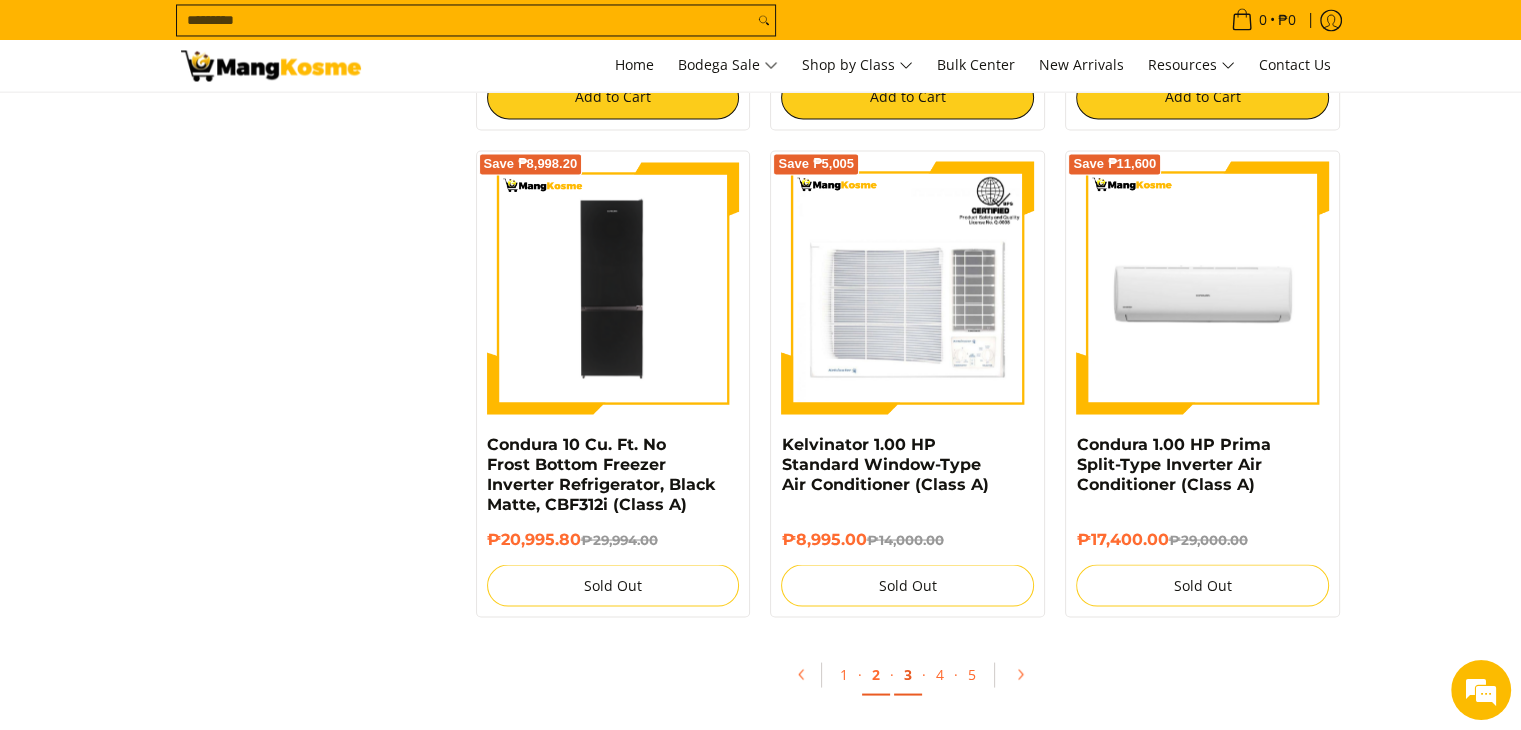 click on "3" at bounding box center [908, 674] 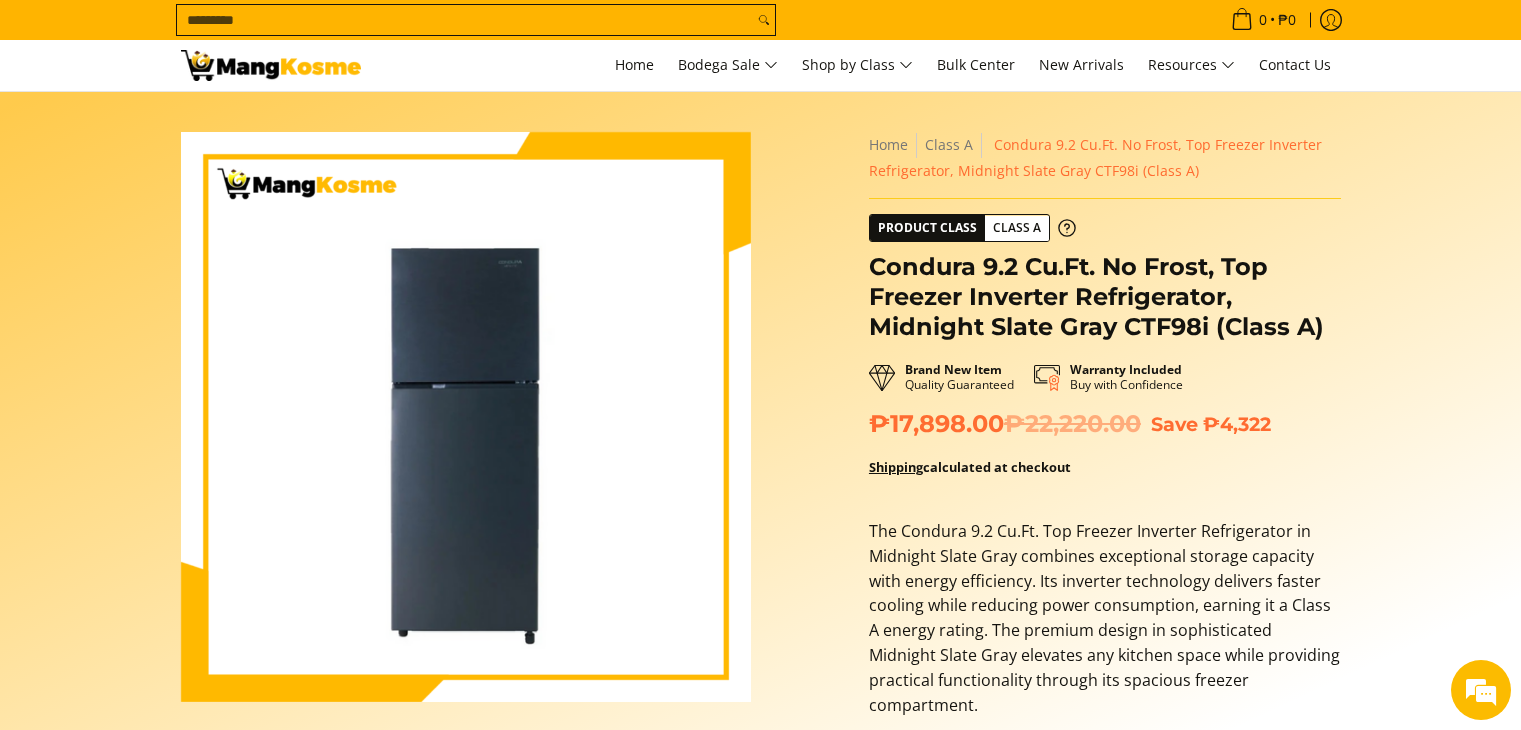scroll, scrollTop: 0, scrollLeft: 0, axis: both 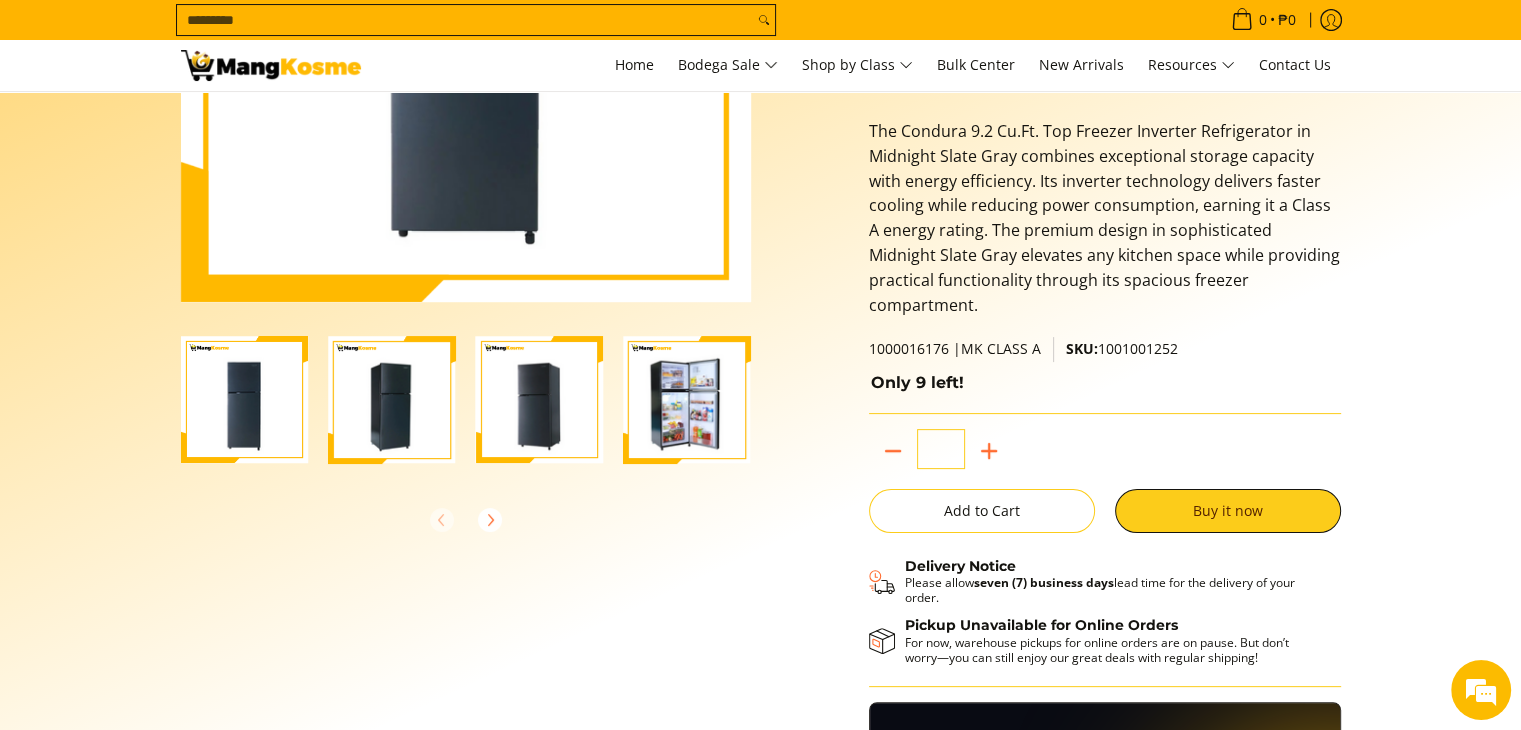 click at bounding box center (687, 400) 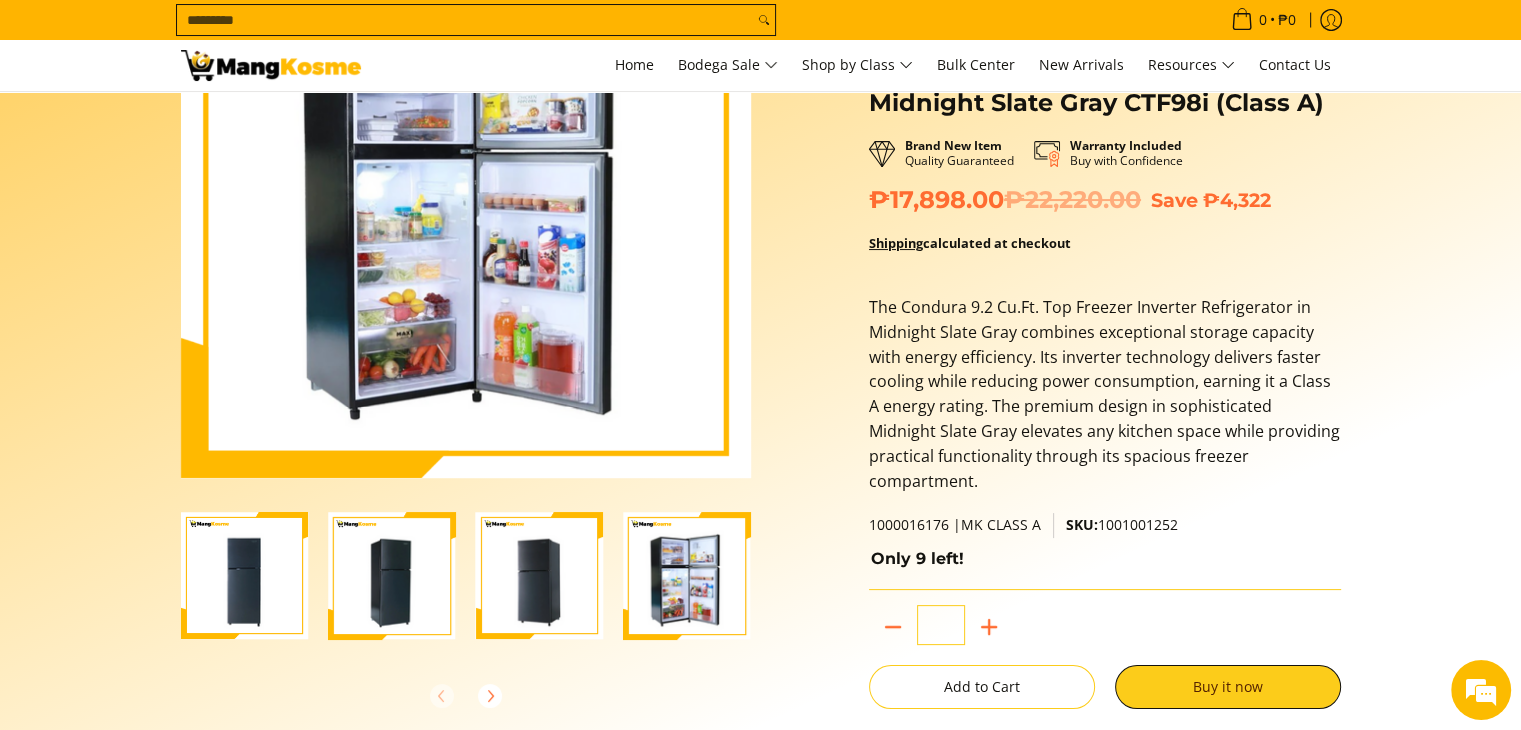 scroll, scrollTop: 0, scrollLeft: 0, axis: both 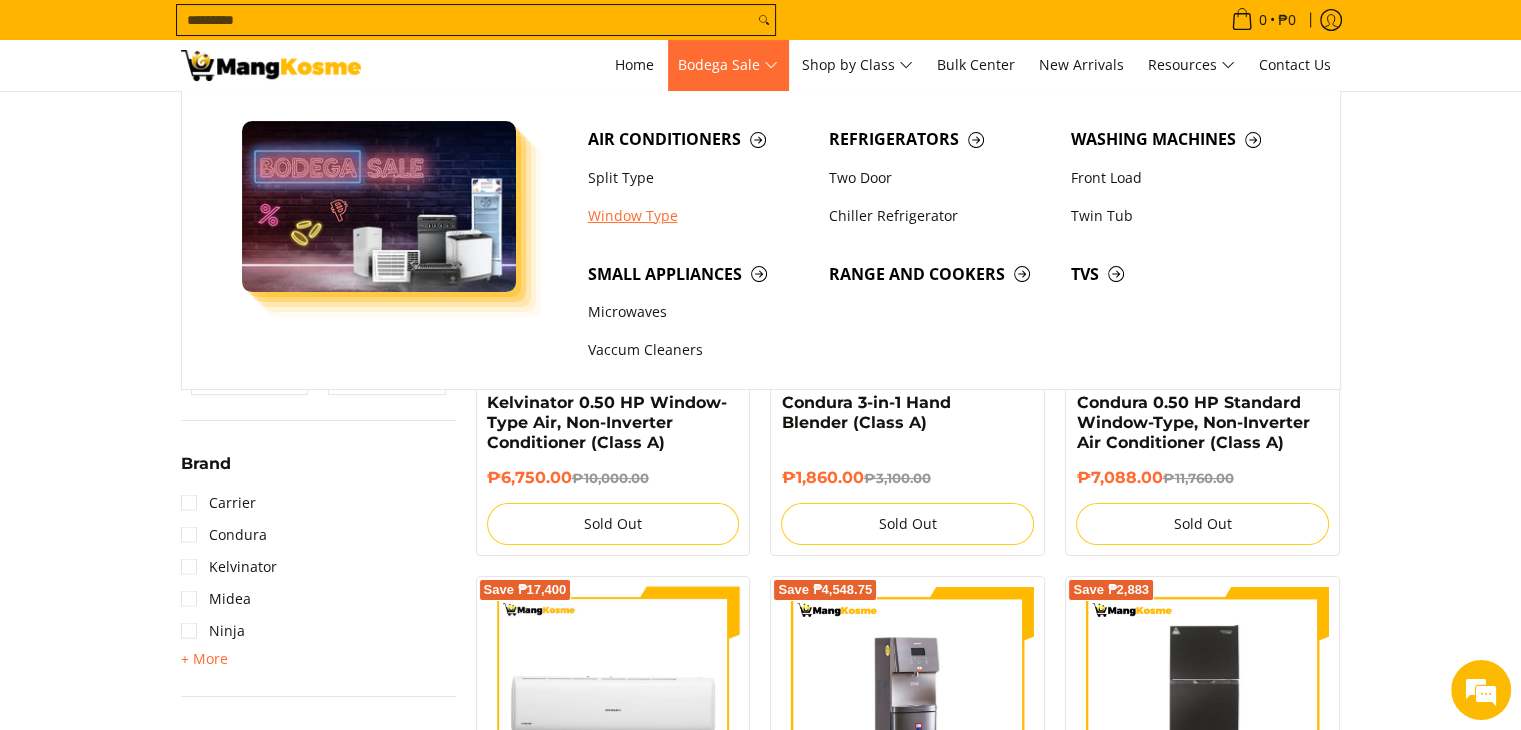 click on "Window Type" at bounding box center (699, 216) 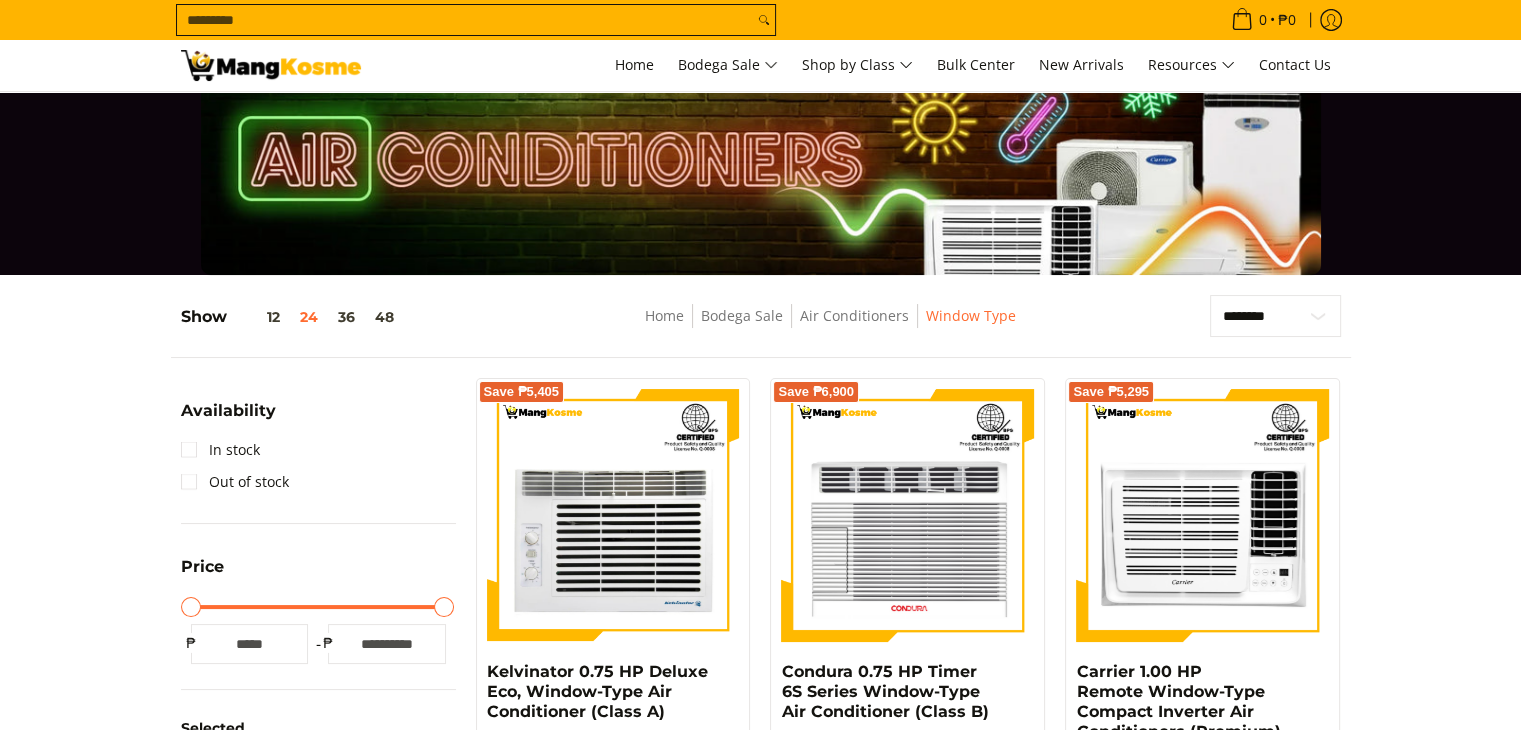 scroll, scrollTop: 0, scrollLeft: 0, axis: both 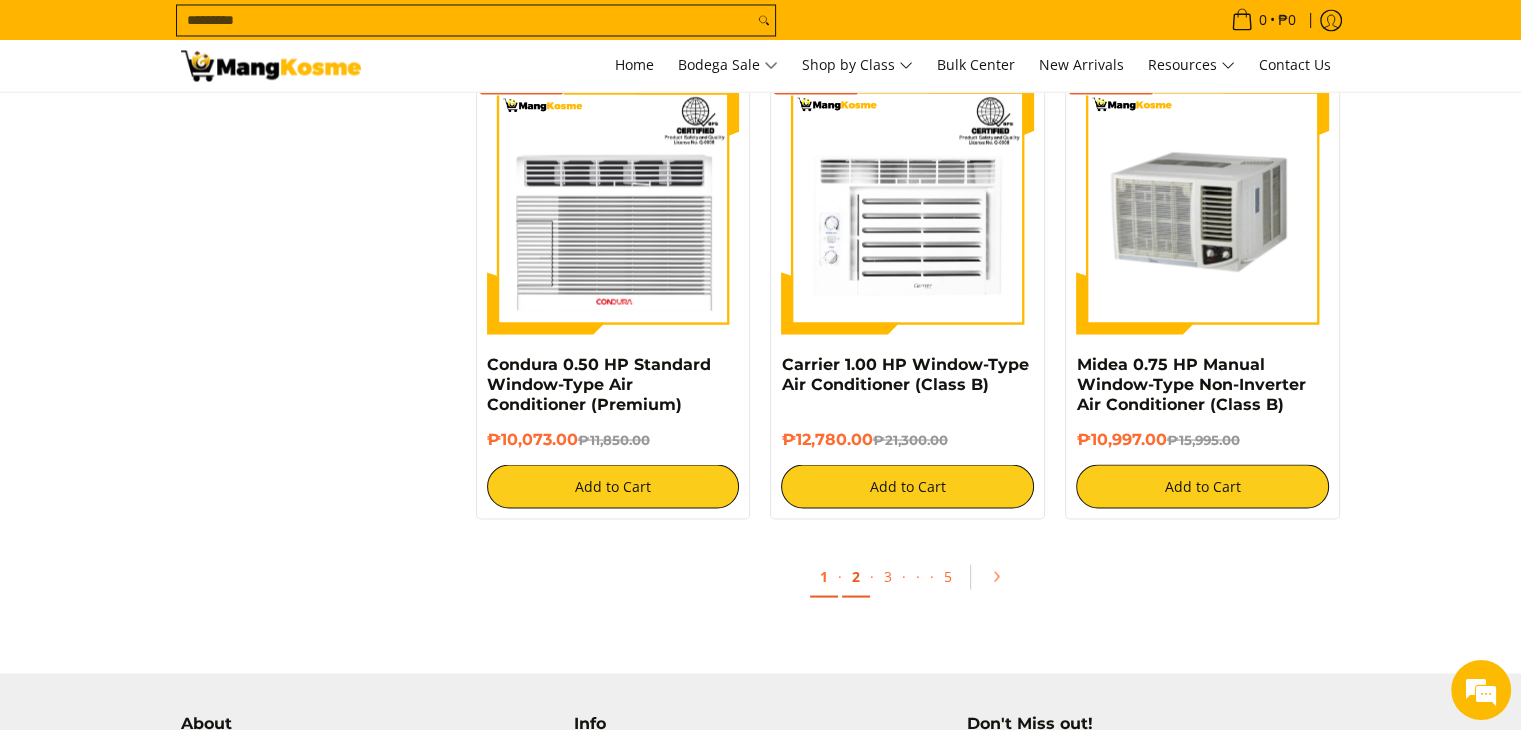 click on "2" at bounding box center (856, 576) 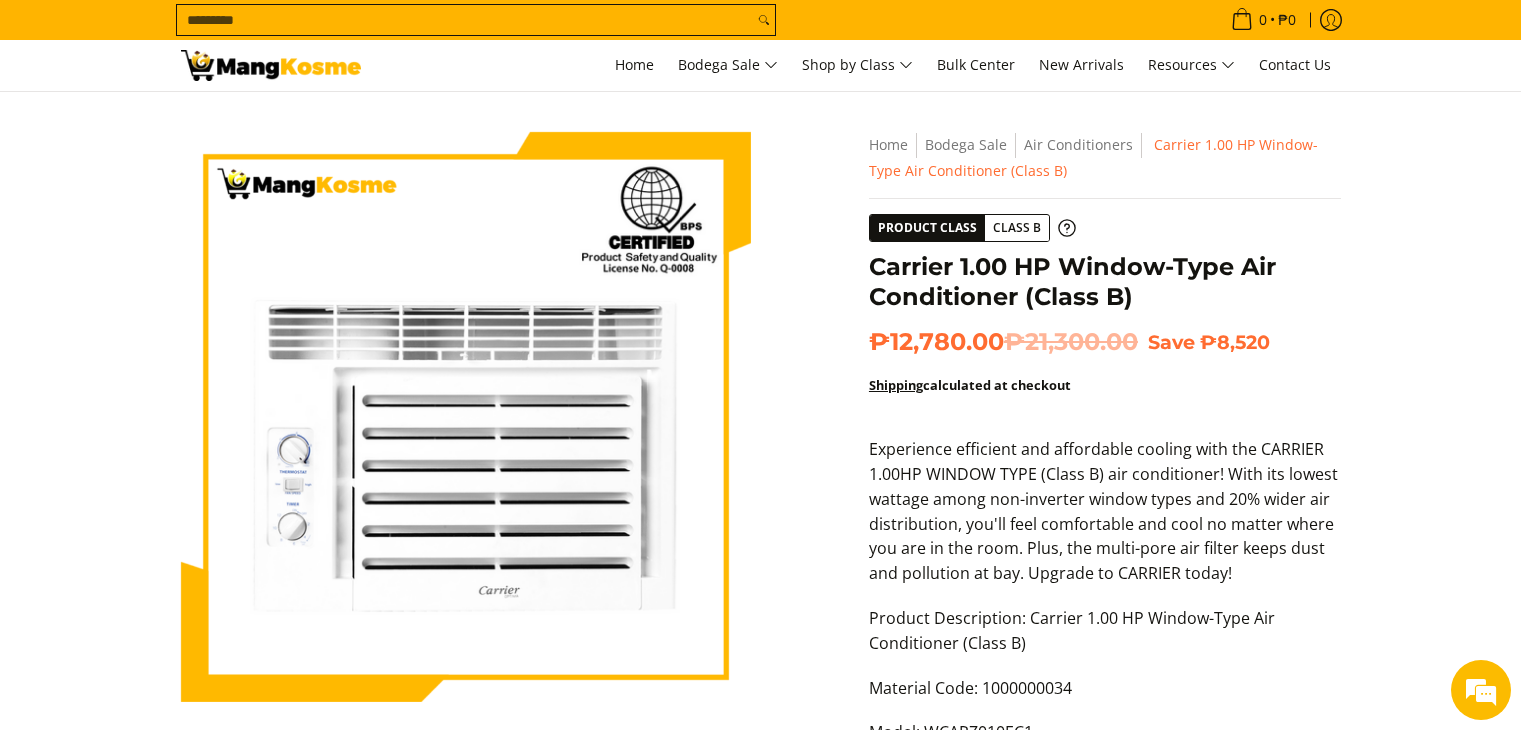 scroll, scrollTop: 0, scrollLeft: 0, axis: both 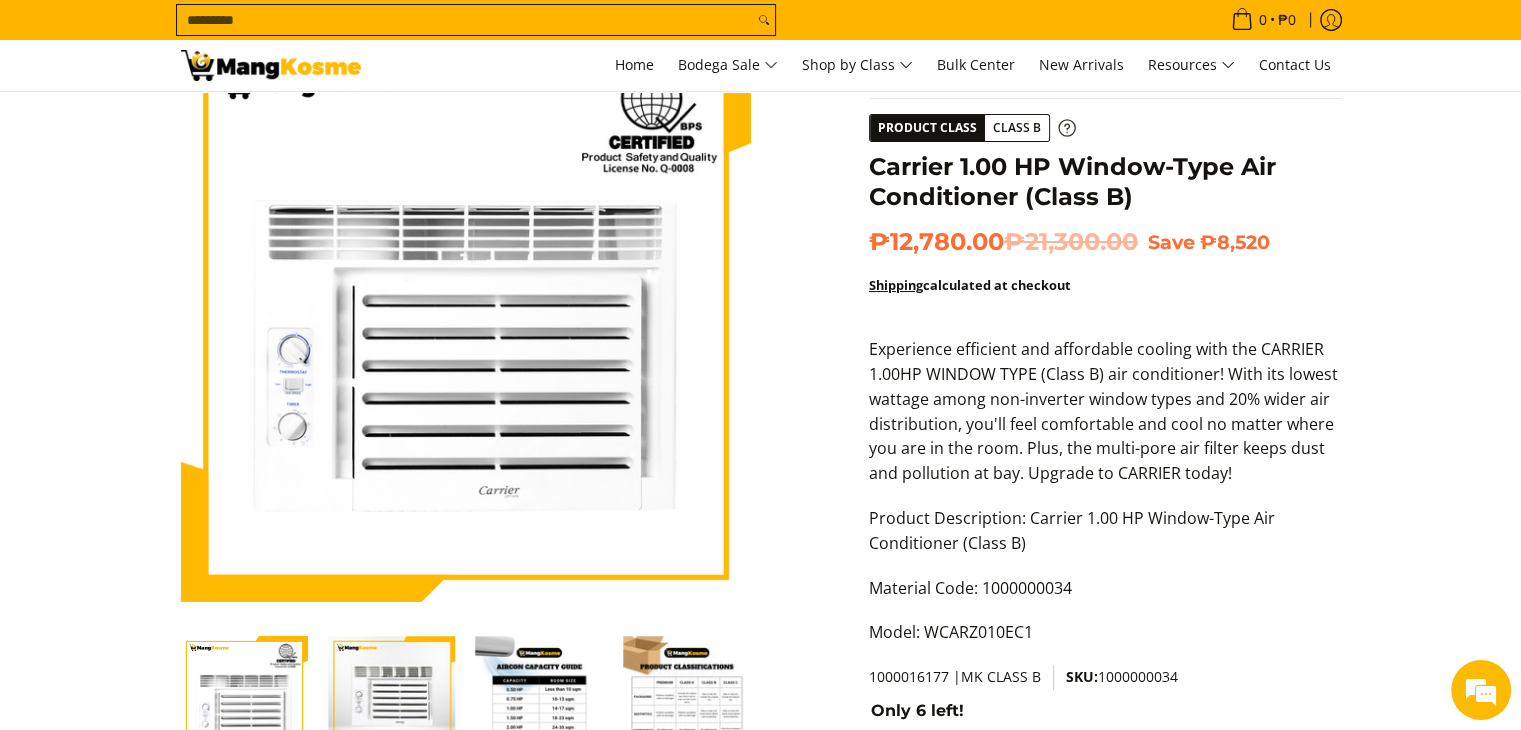 click on "Class B" at bounding box center (1017, 128) 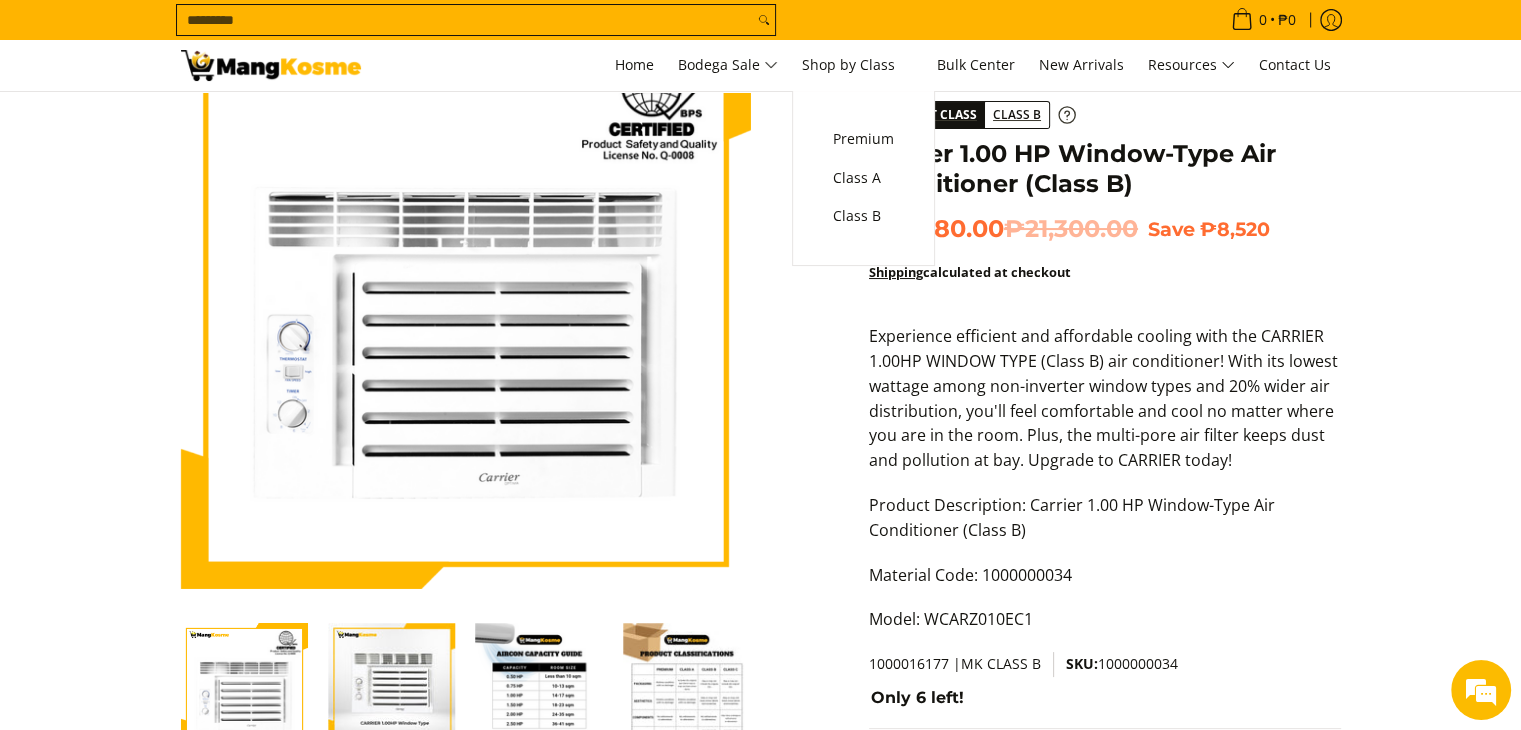 scroll, scrollTop: 400, scrollLeft: 0, axis: vertical 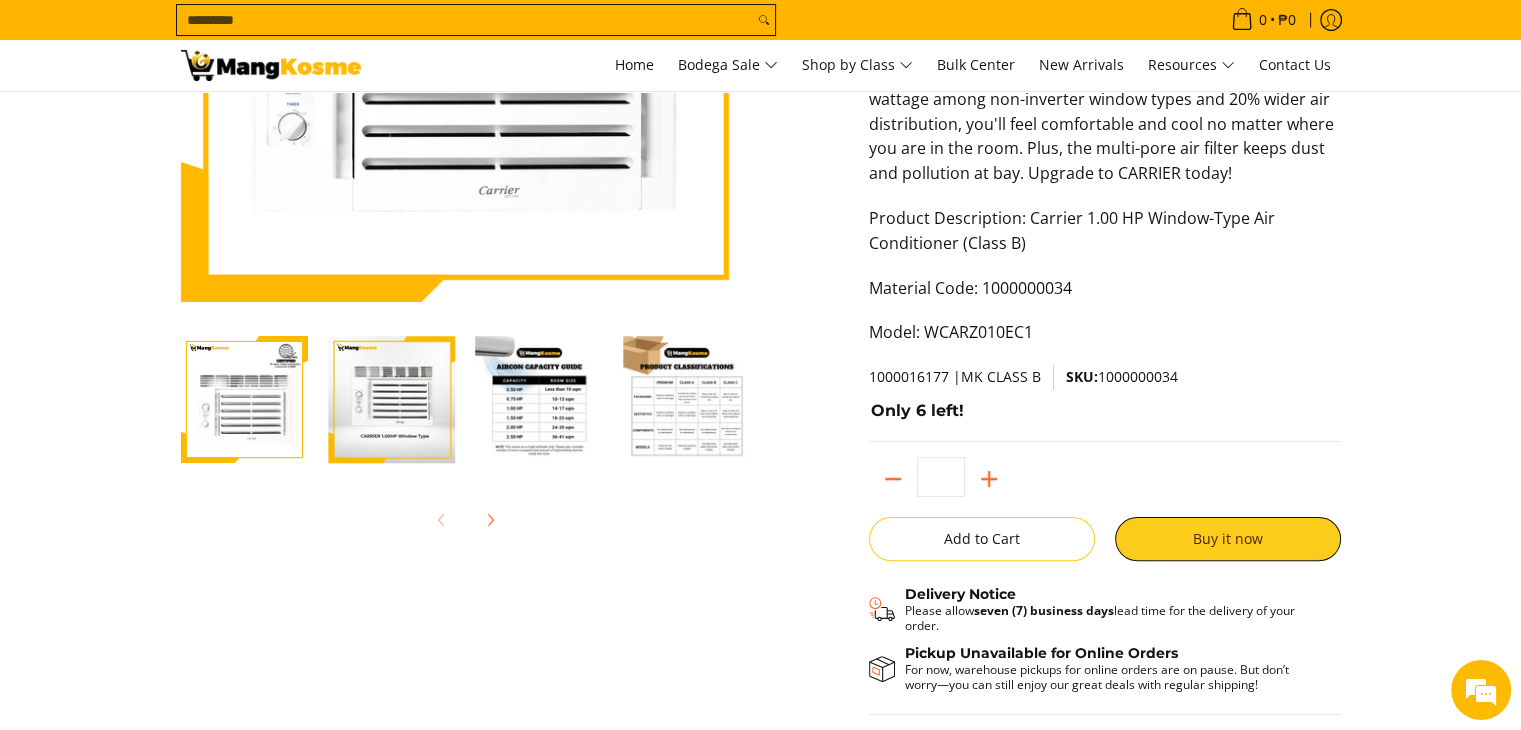 click at bounding box center [687, 400] 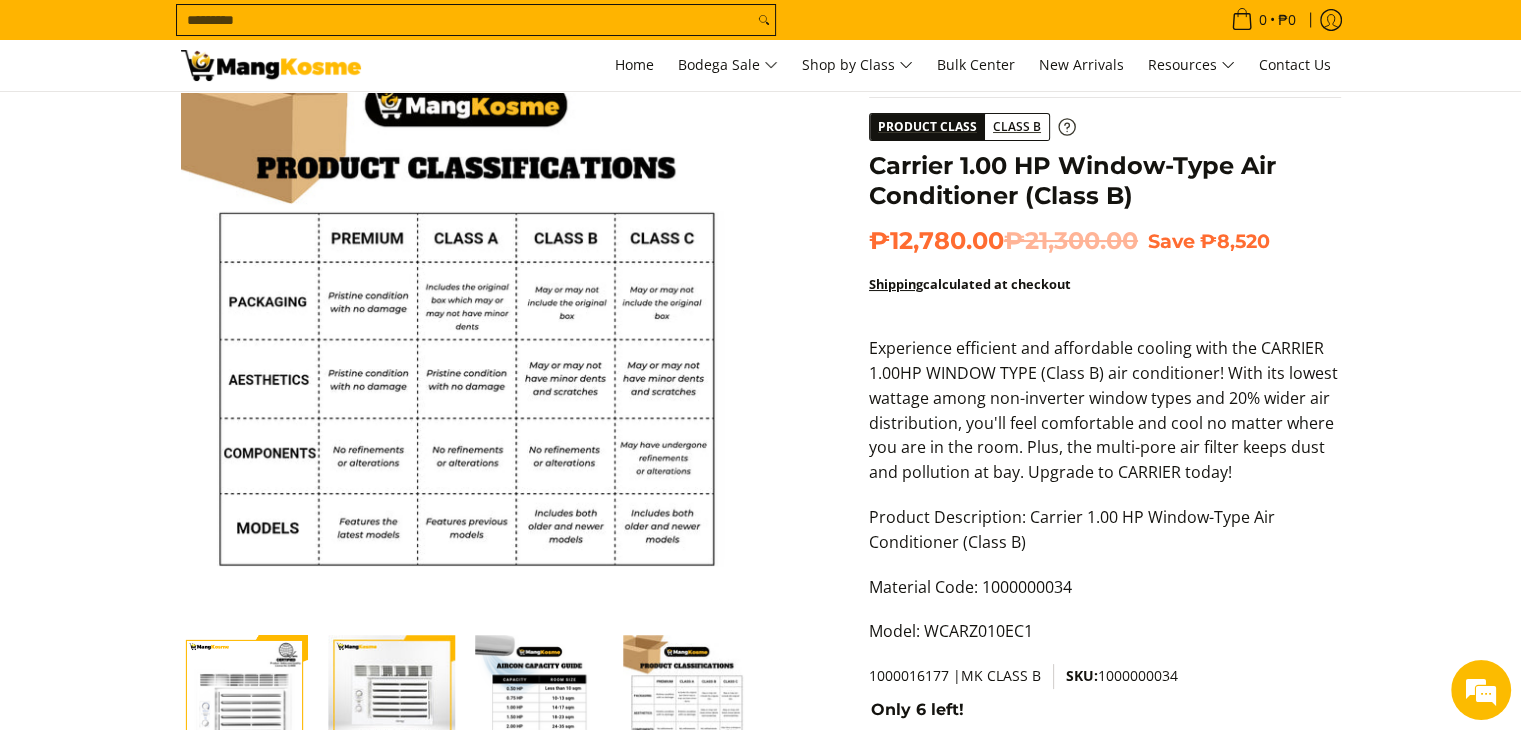 scroll, scrollTop: 100, scrollLeft: 0, axis: vertical 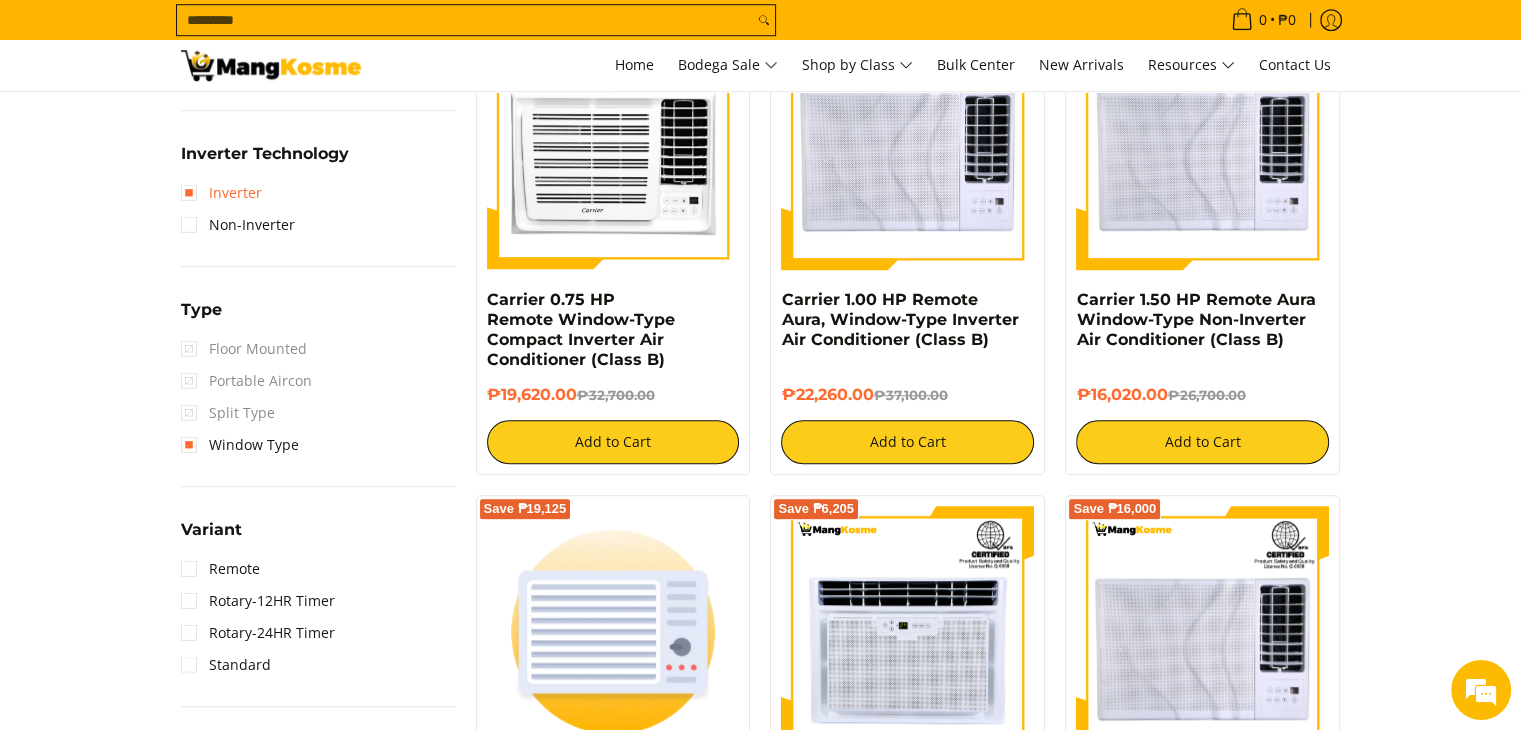 click on "Inverter" at bounding box center (221, 193) 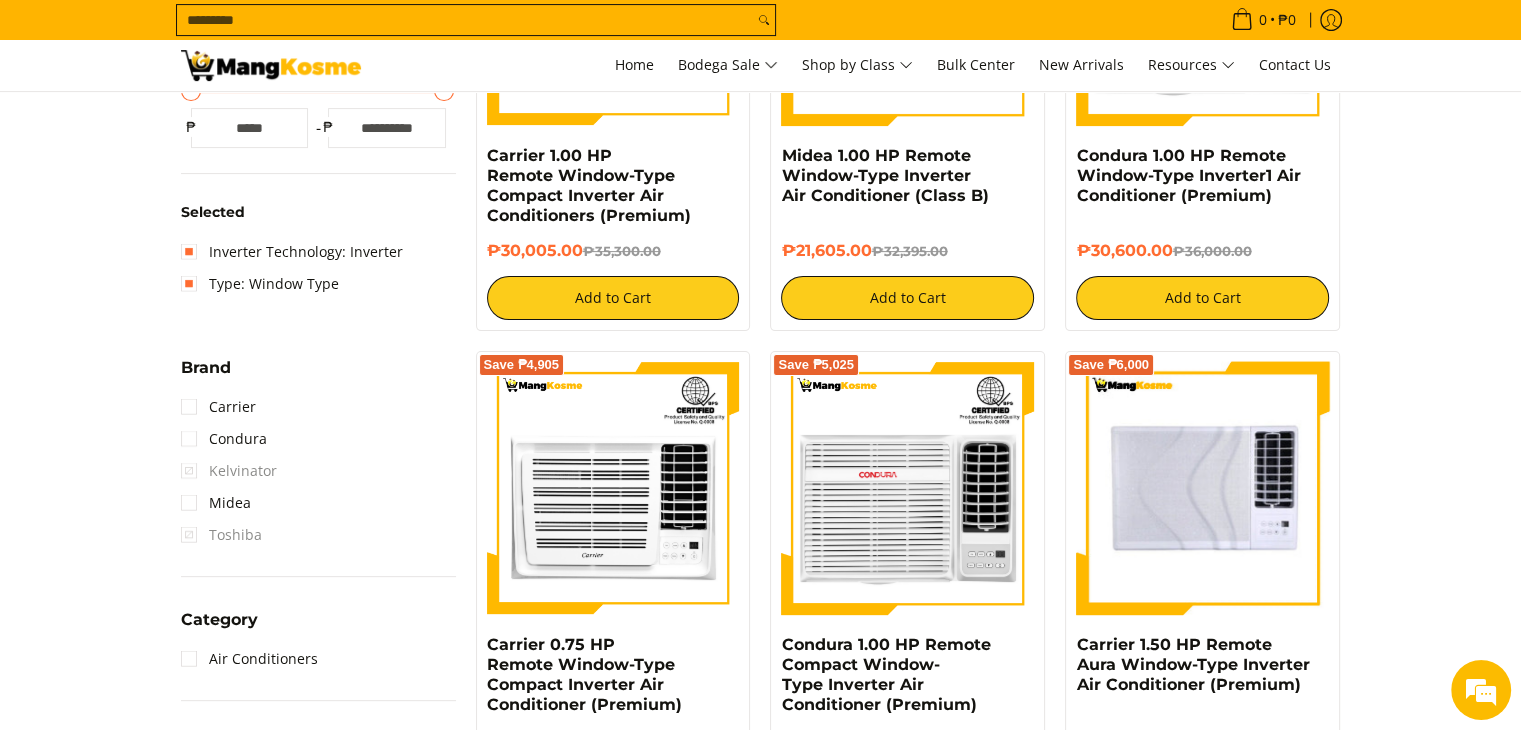 scroll, scrollTop: 852, scrollLeft: 0, axis: vertical 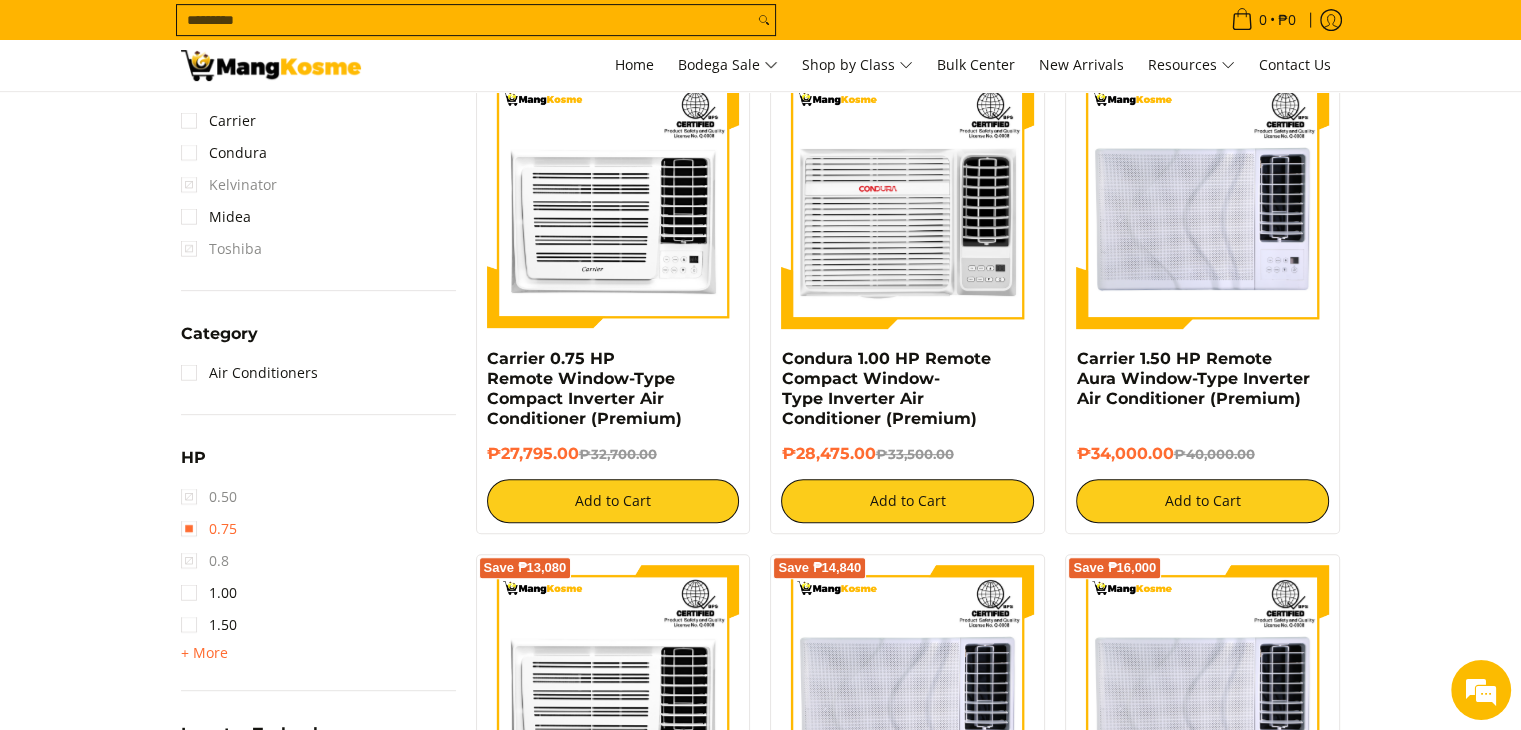 click on "0.75" at bounding box center (209, 529) 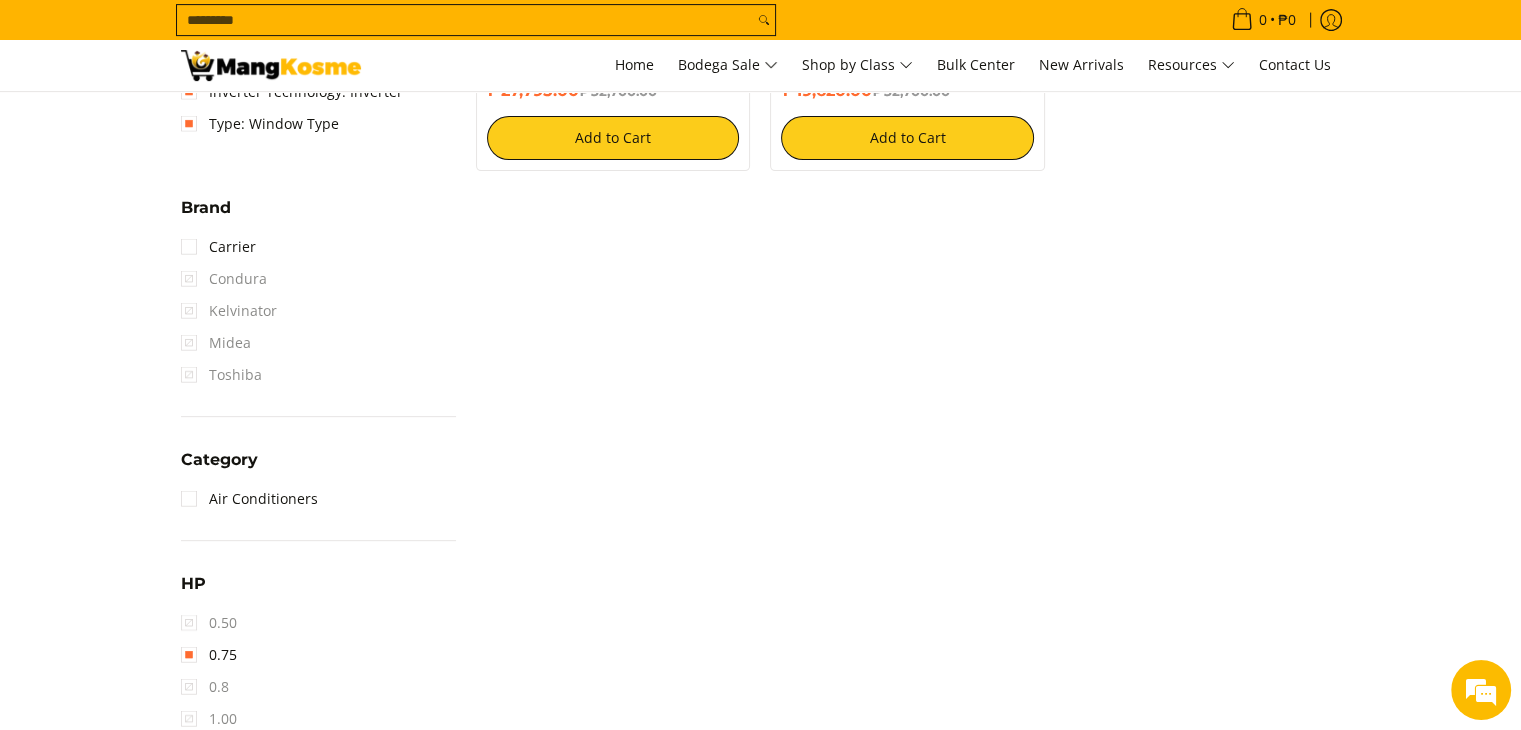 scroll, scrollTop: 752, scrollLeft: 0, axis: vertical 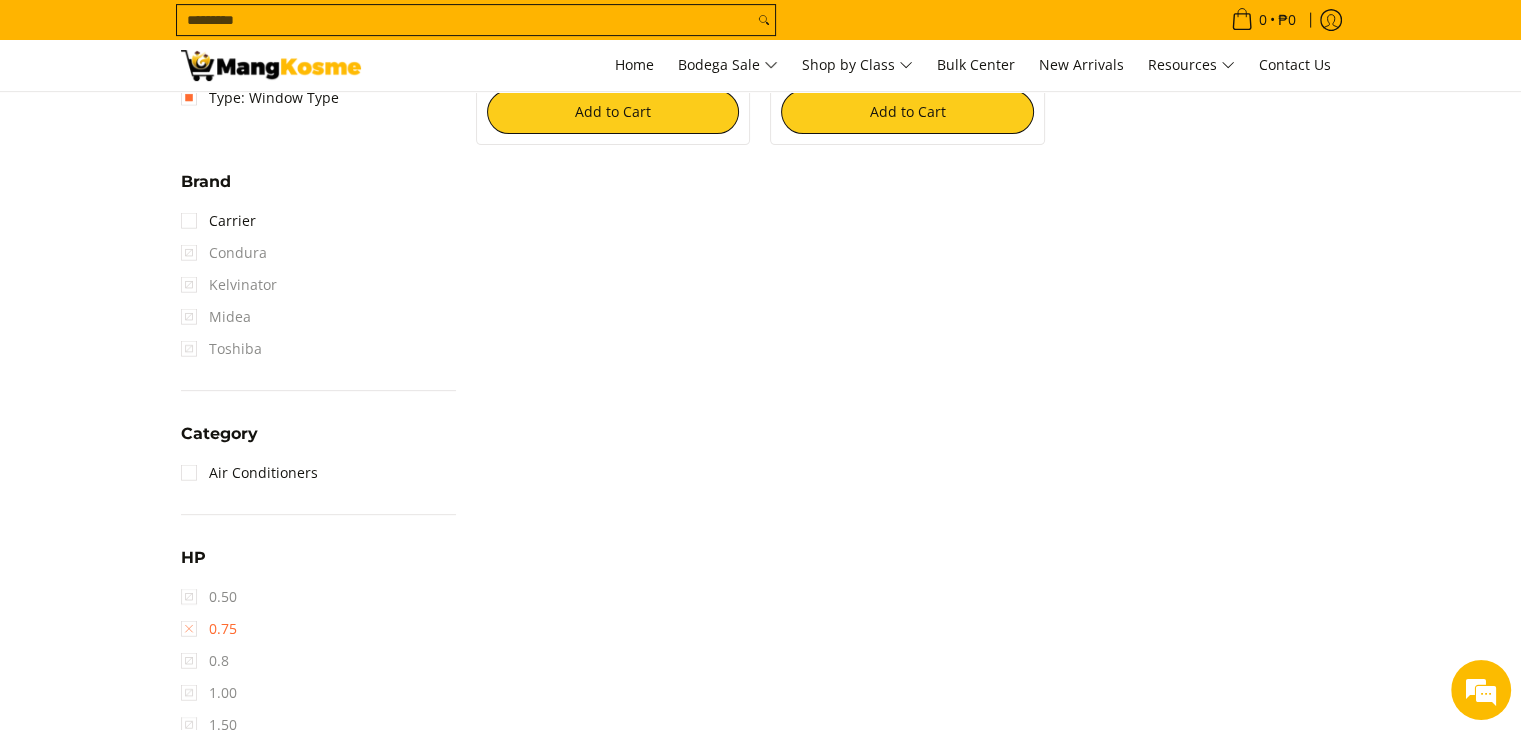 click on "0.75" at bounding box center (209, 629) 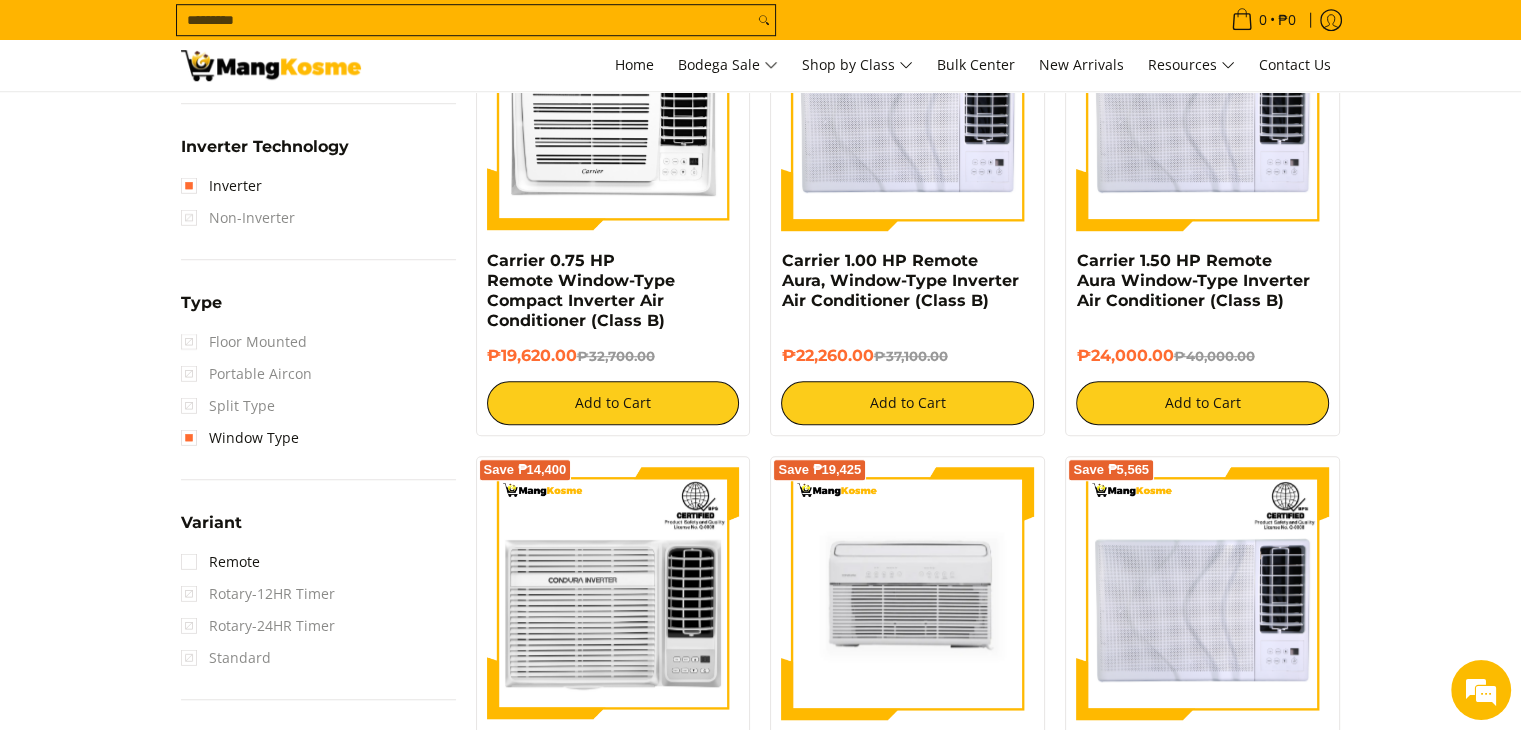 scroll, scrollTop: 1178, scrollLeft: 0, axis: vertical 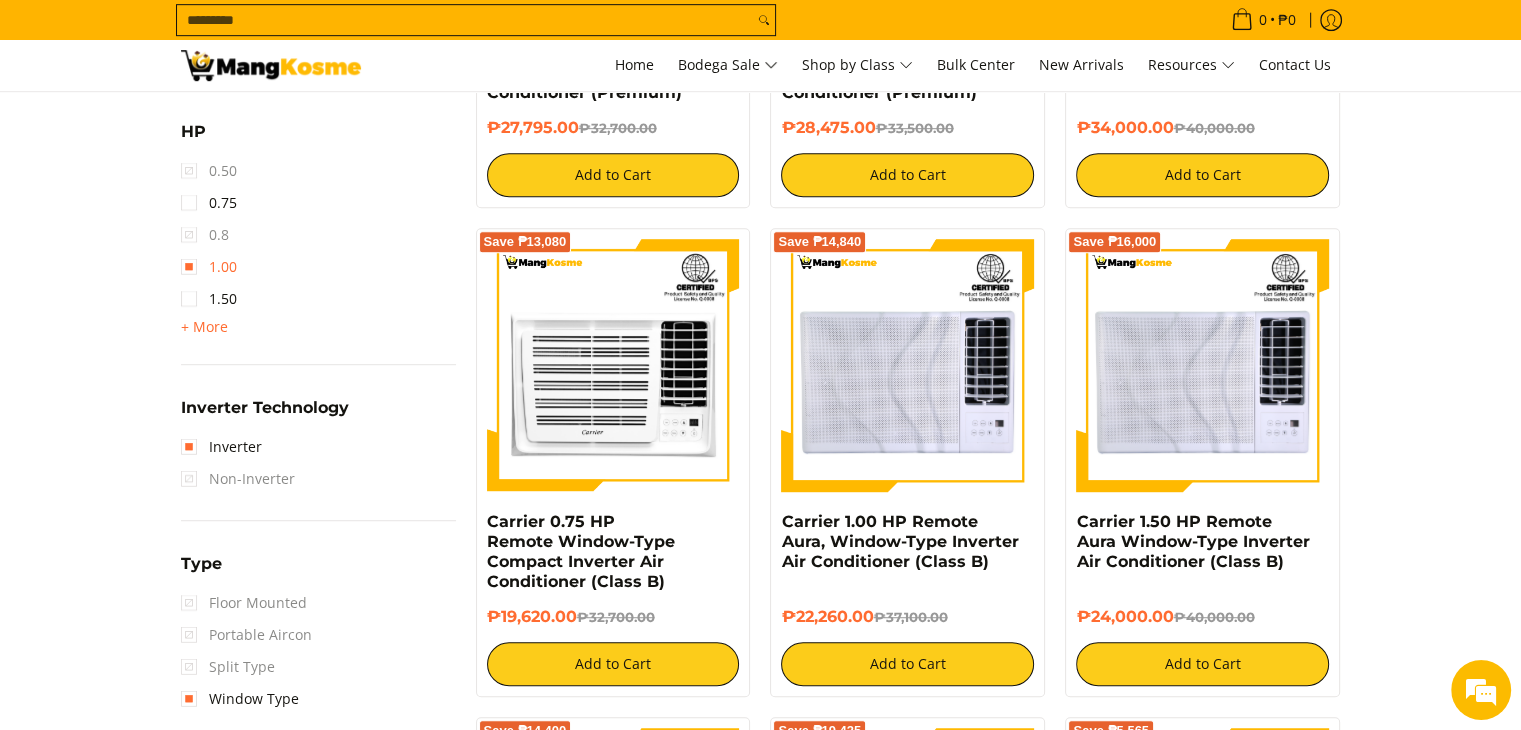 click on "1.00" at bounding box center (209, 267) 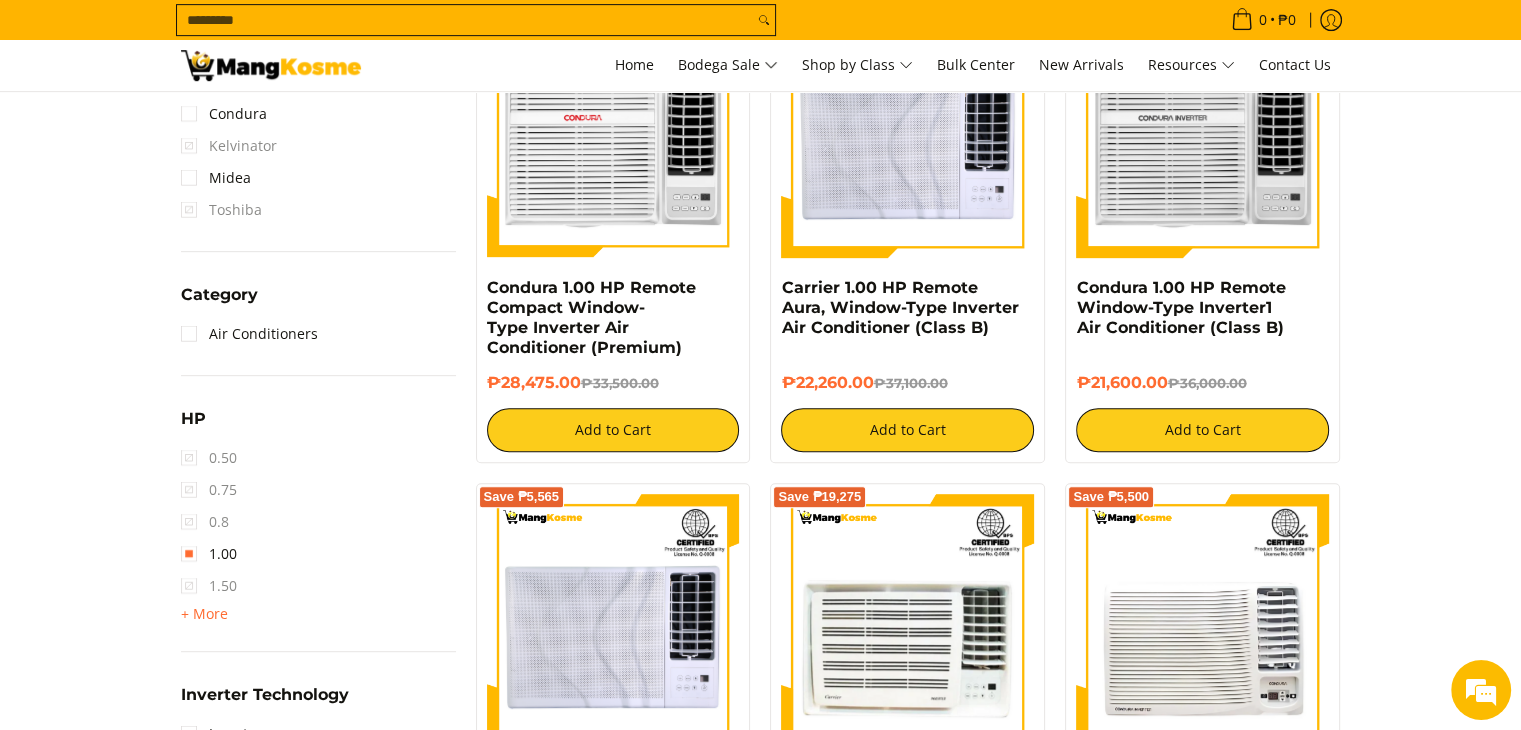 scroll, scrollTop: 1252, scrollLeft: 0, axis: vertical 